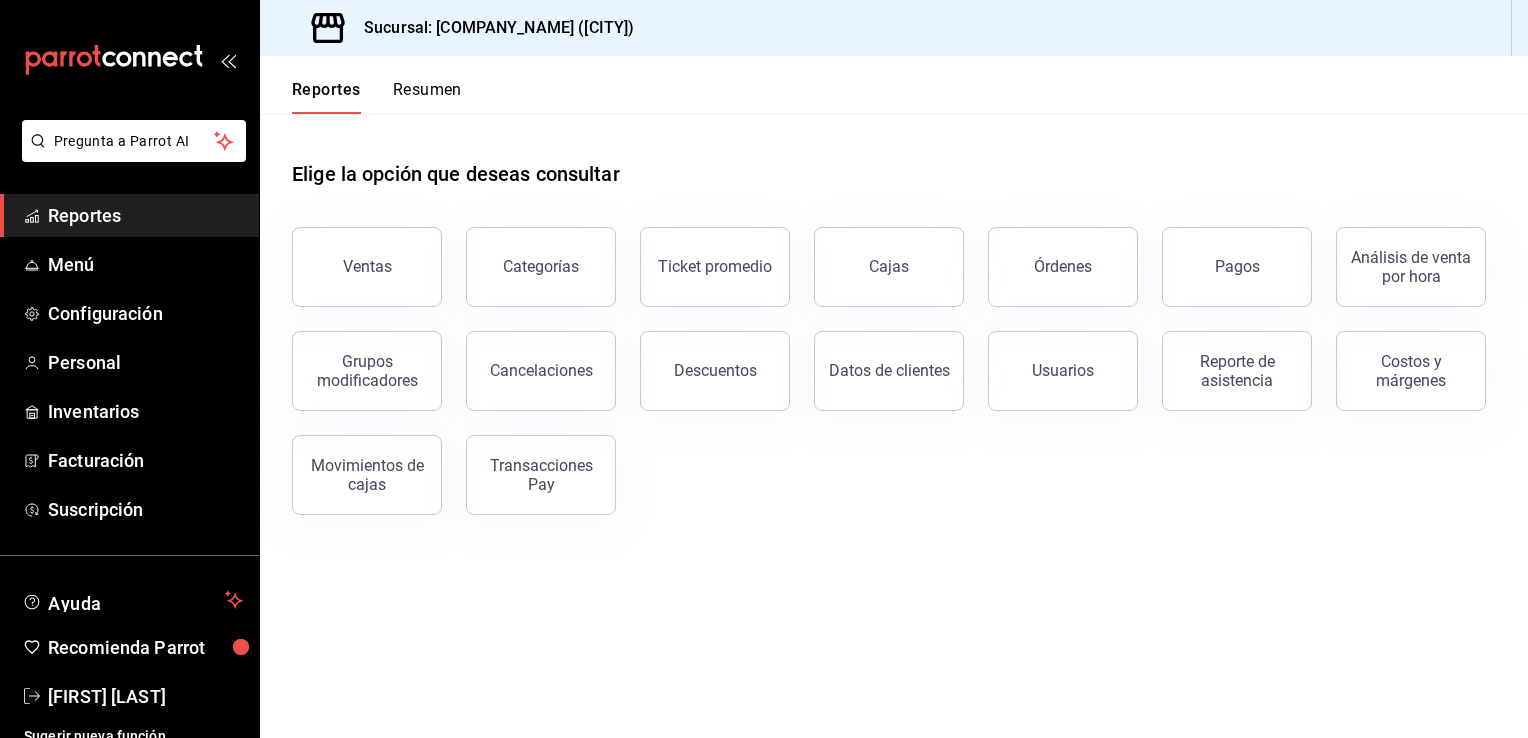 scroll, scrollTop: 0, scrollLeft: 0, axis: both 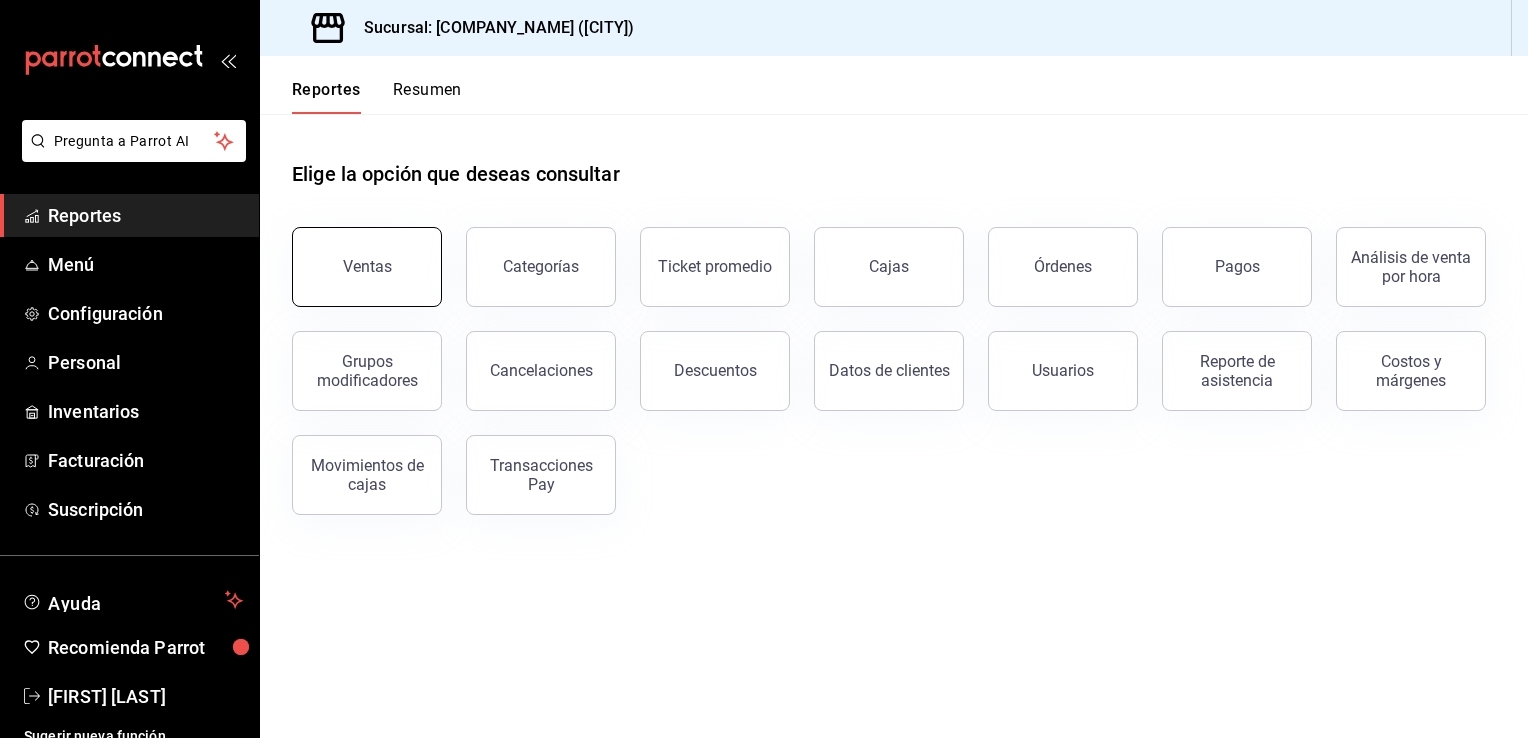 click on "Ventas" at bounding box center [367, 267] 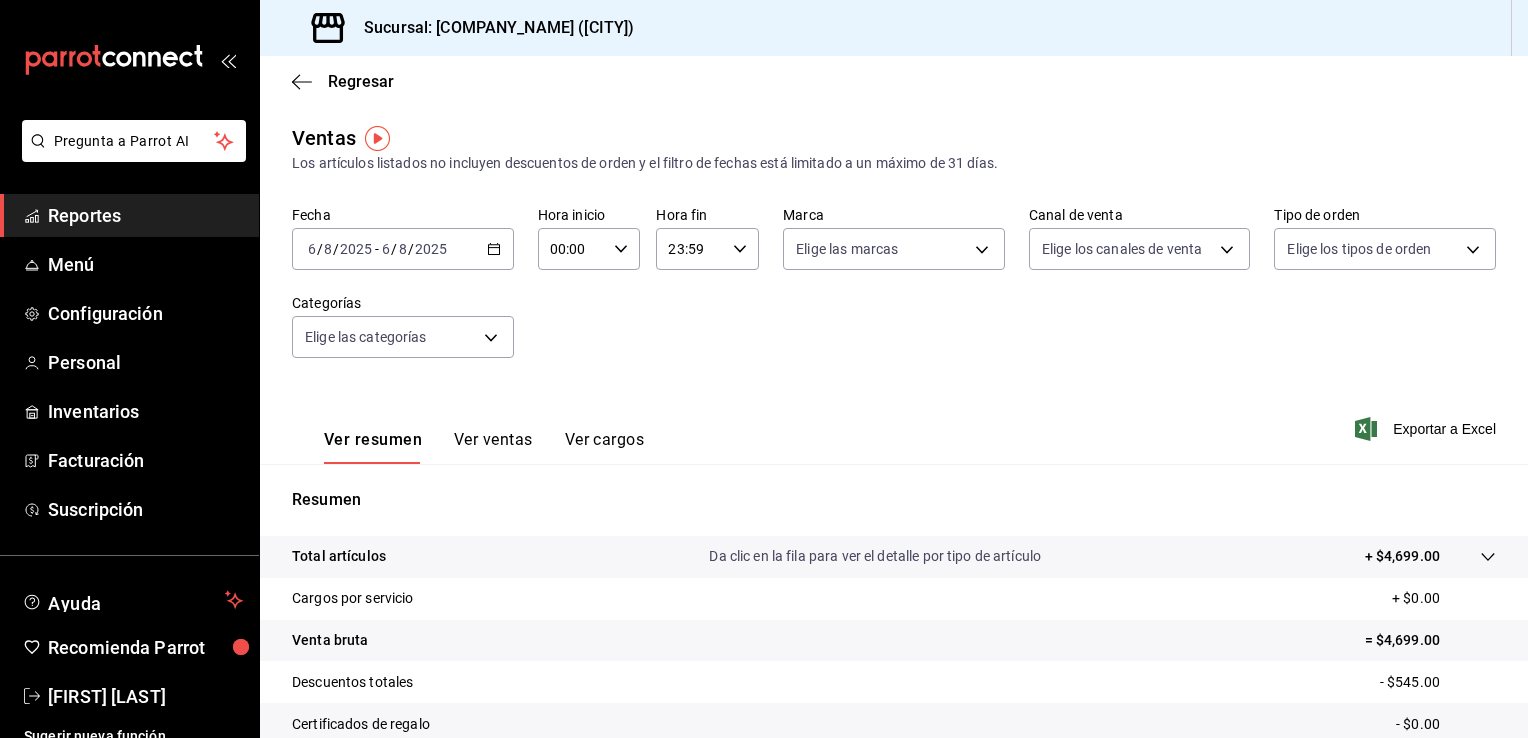 click 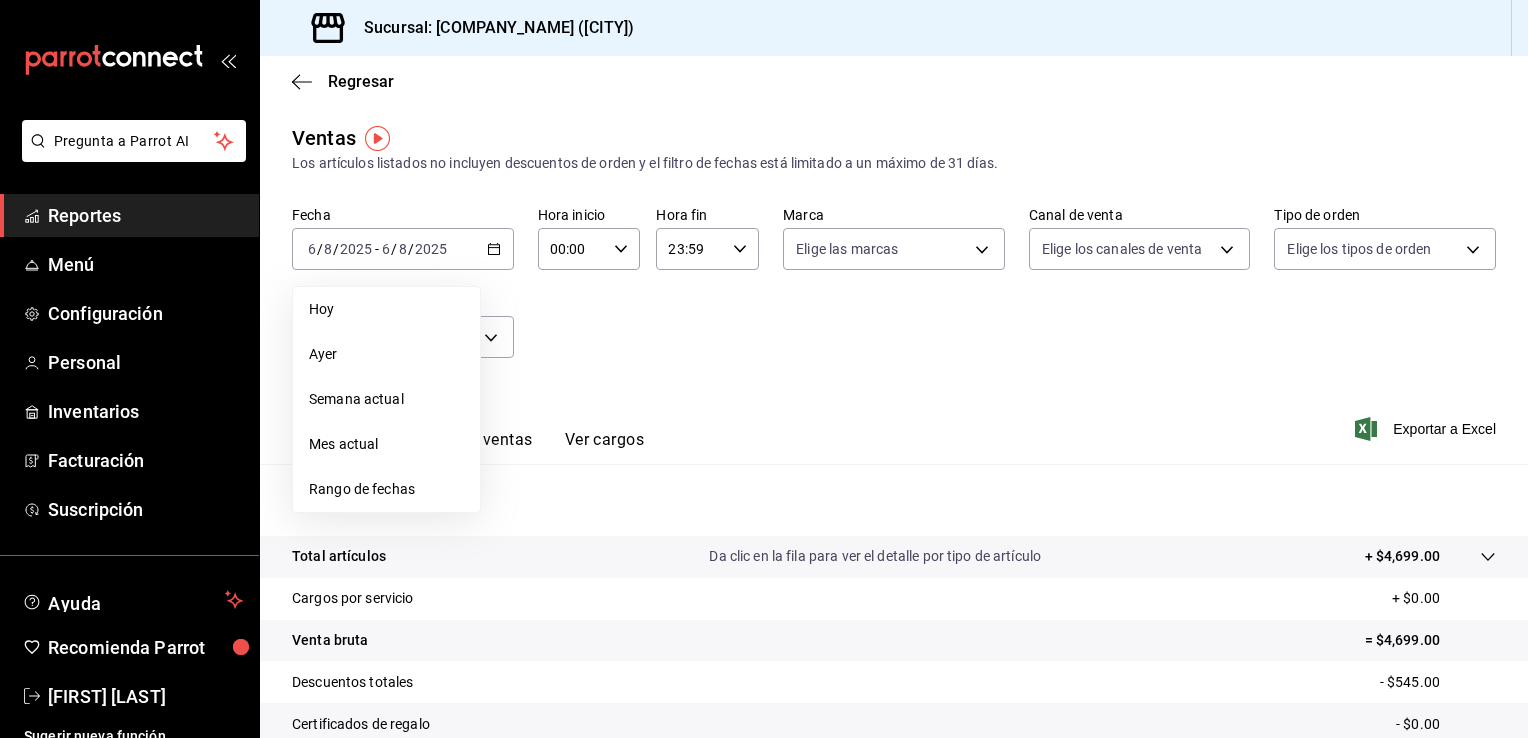 click on "Ayer" at bounding box center (386, 354) 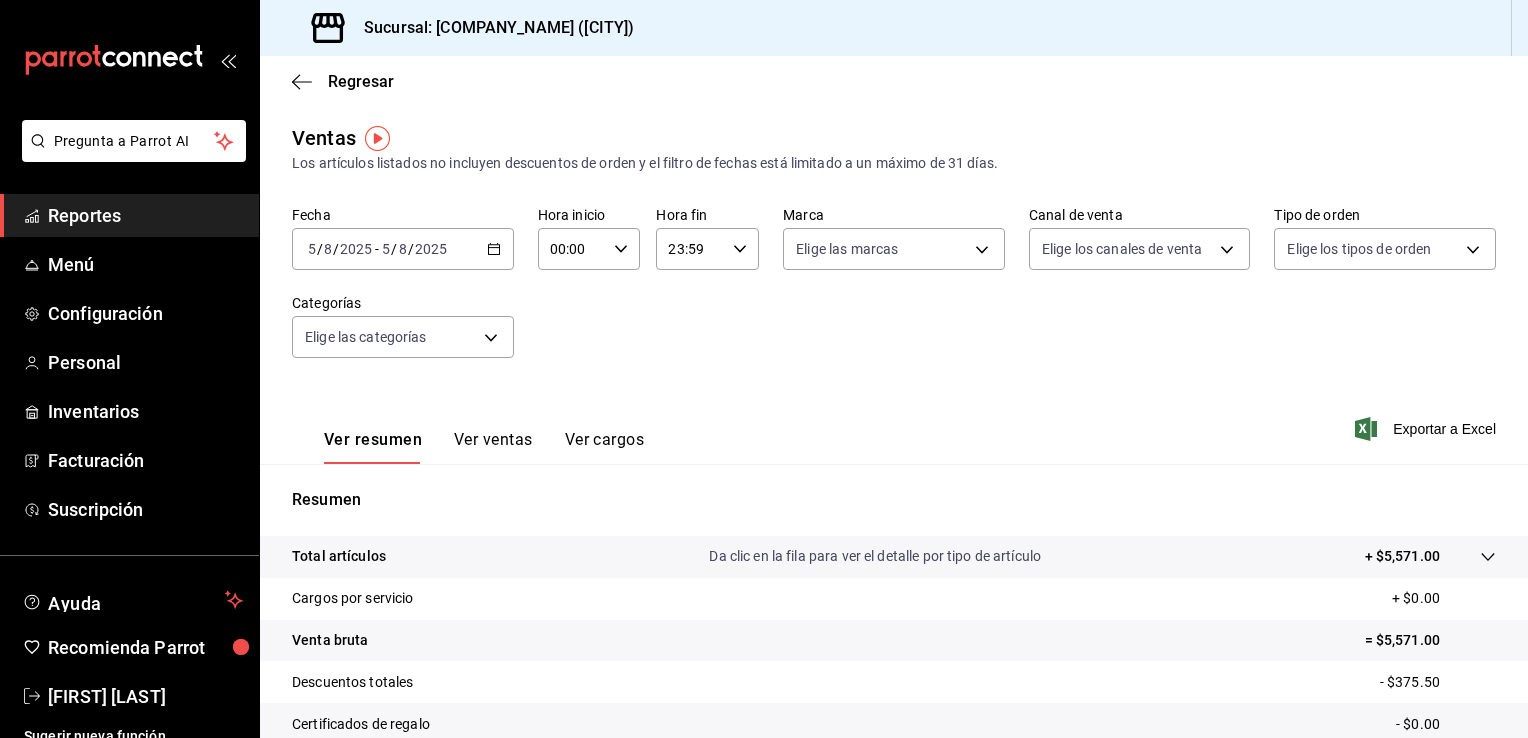 click 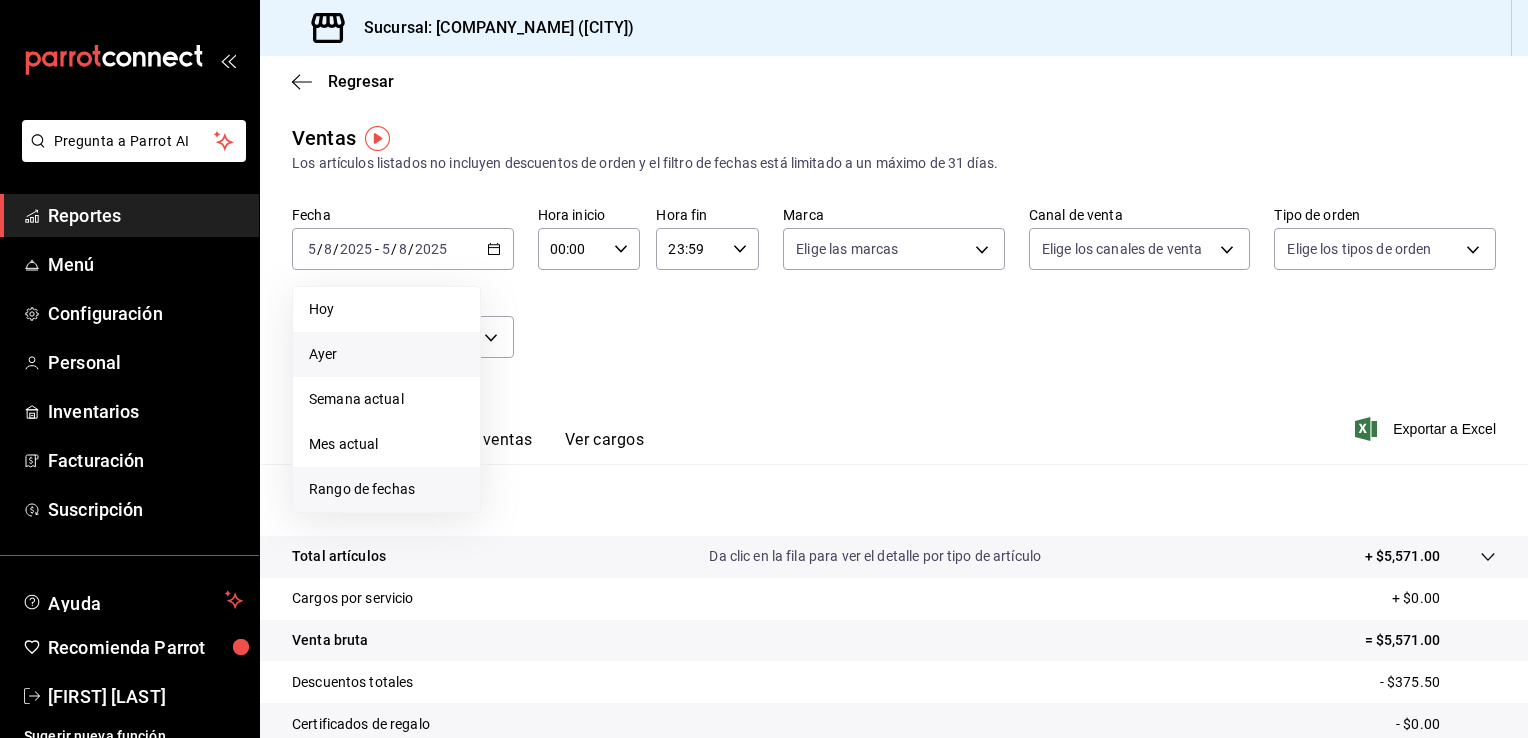 click on "Rango de fechas" at bounding box center [386, 489] 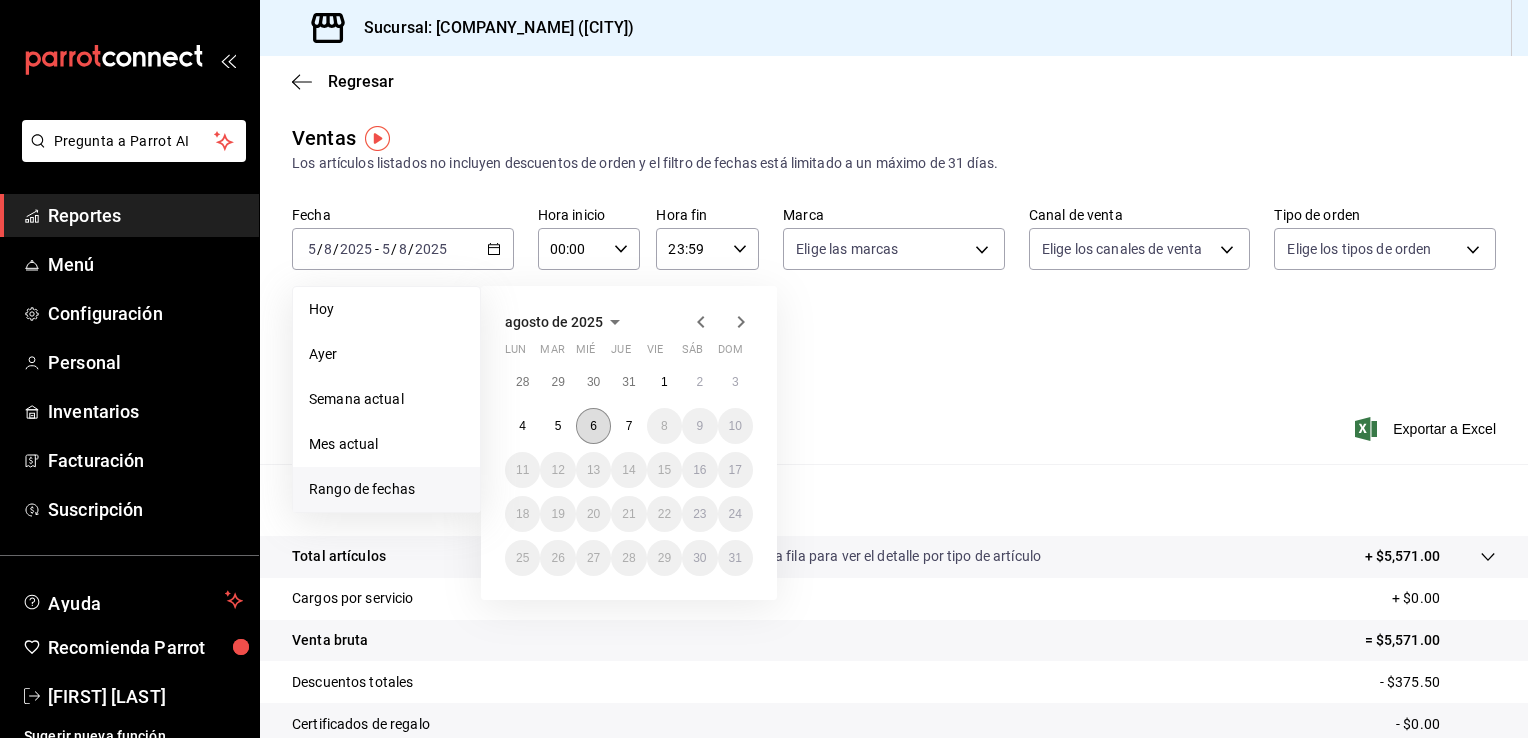 click on "6" at bounding box center (593, 426) 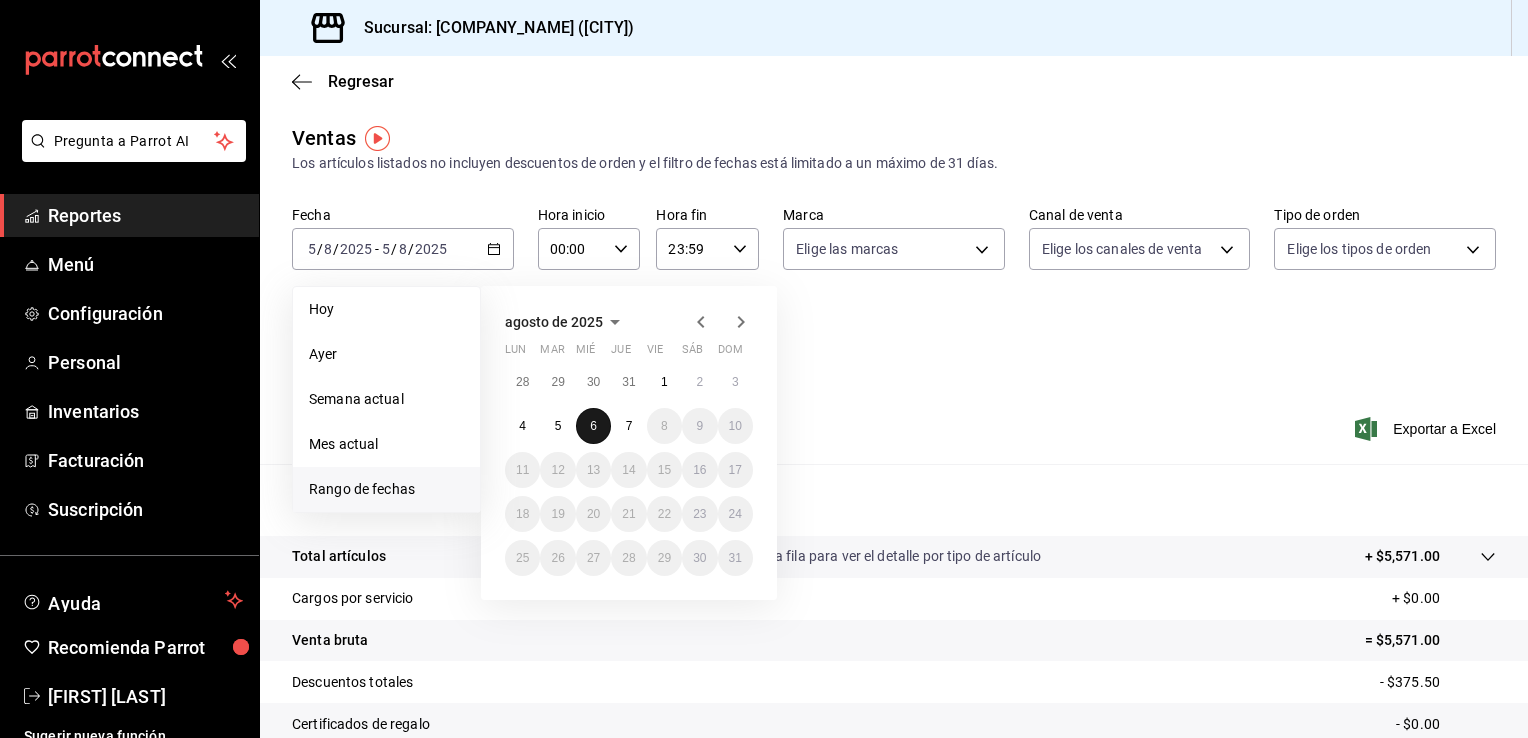 click on "6" at bounding box center [593, 426] 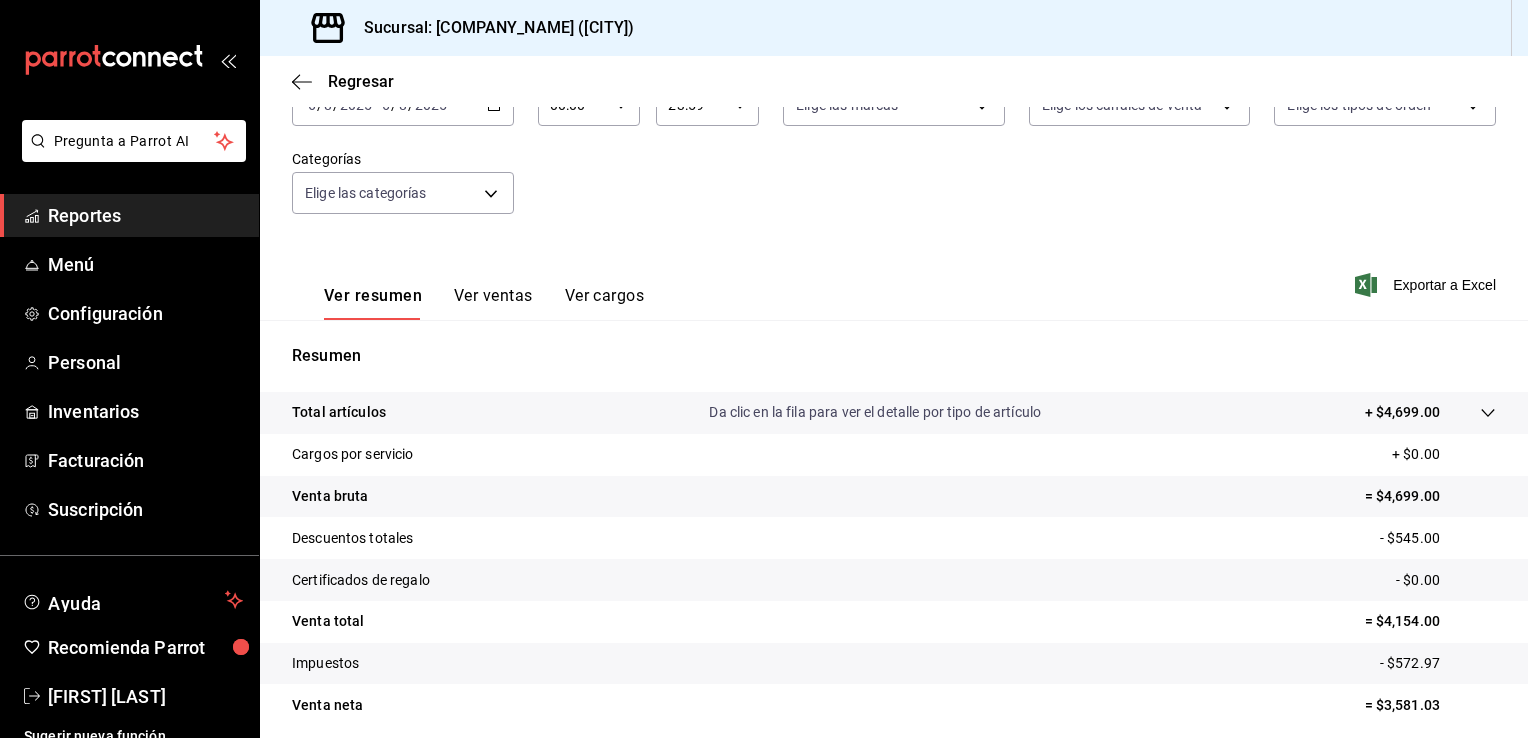 scroll, scrollTop: 144, scrollLeft: 0, axis: vertical 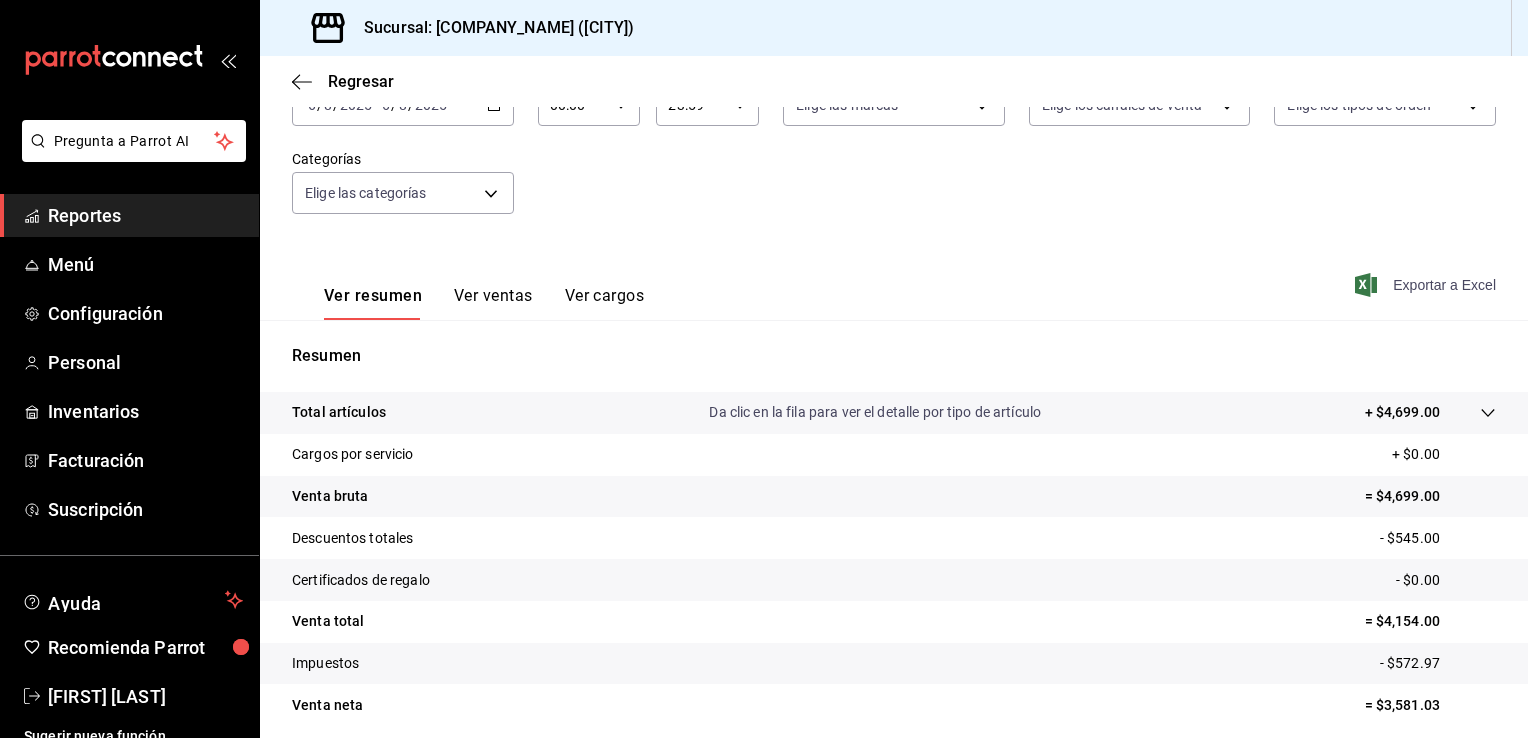 click on "Exportar a Excel" at bounding box center [1427, 285] 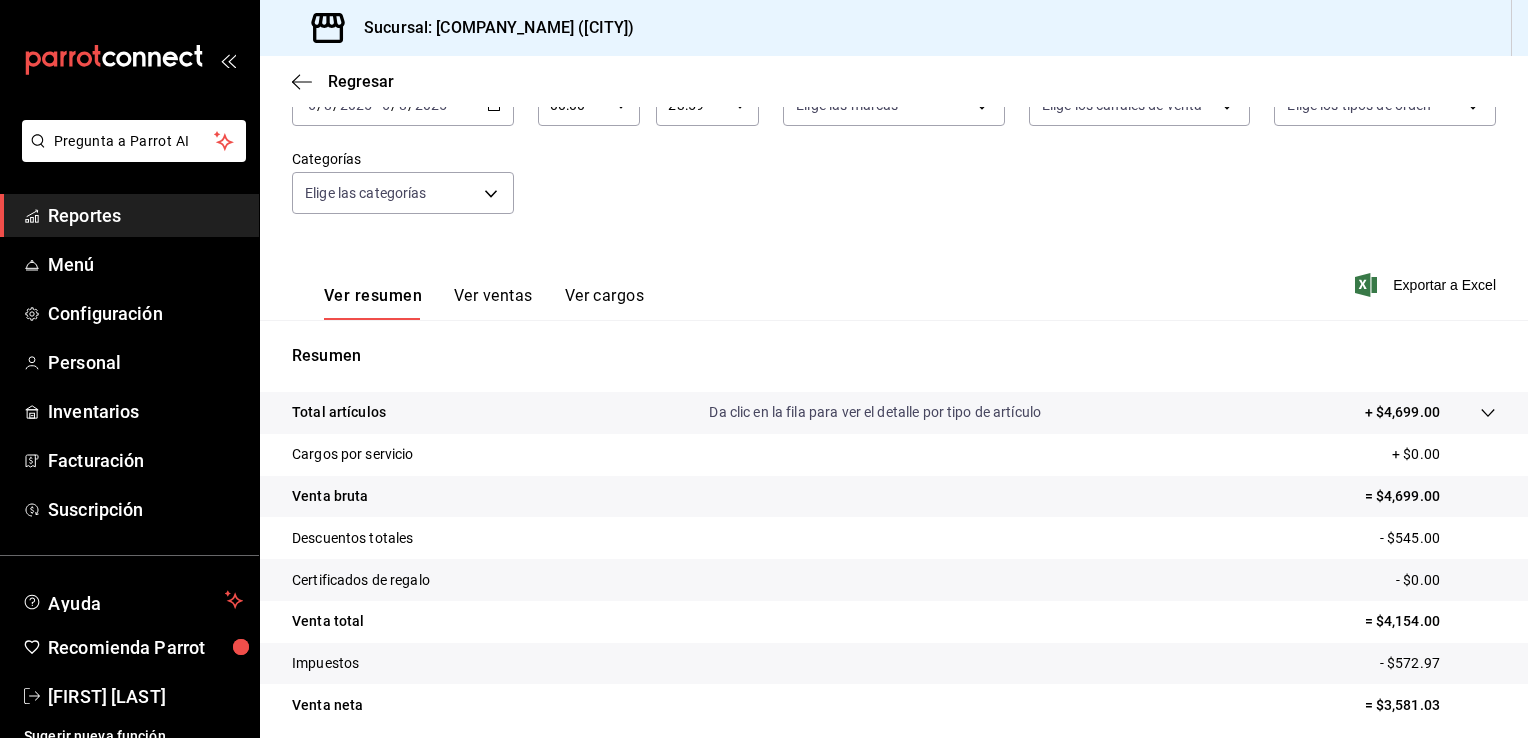 scroll, scrollTop: 0, scrollLeft: 0, axis: both 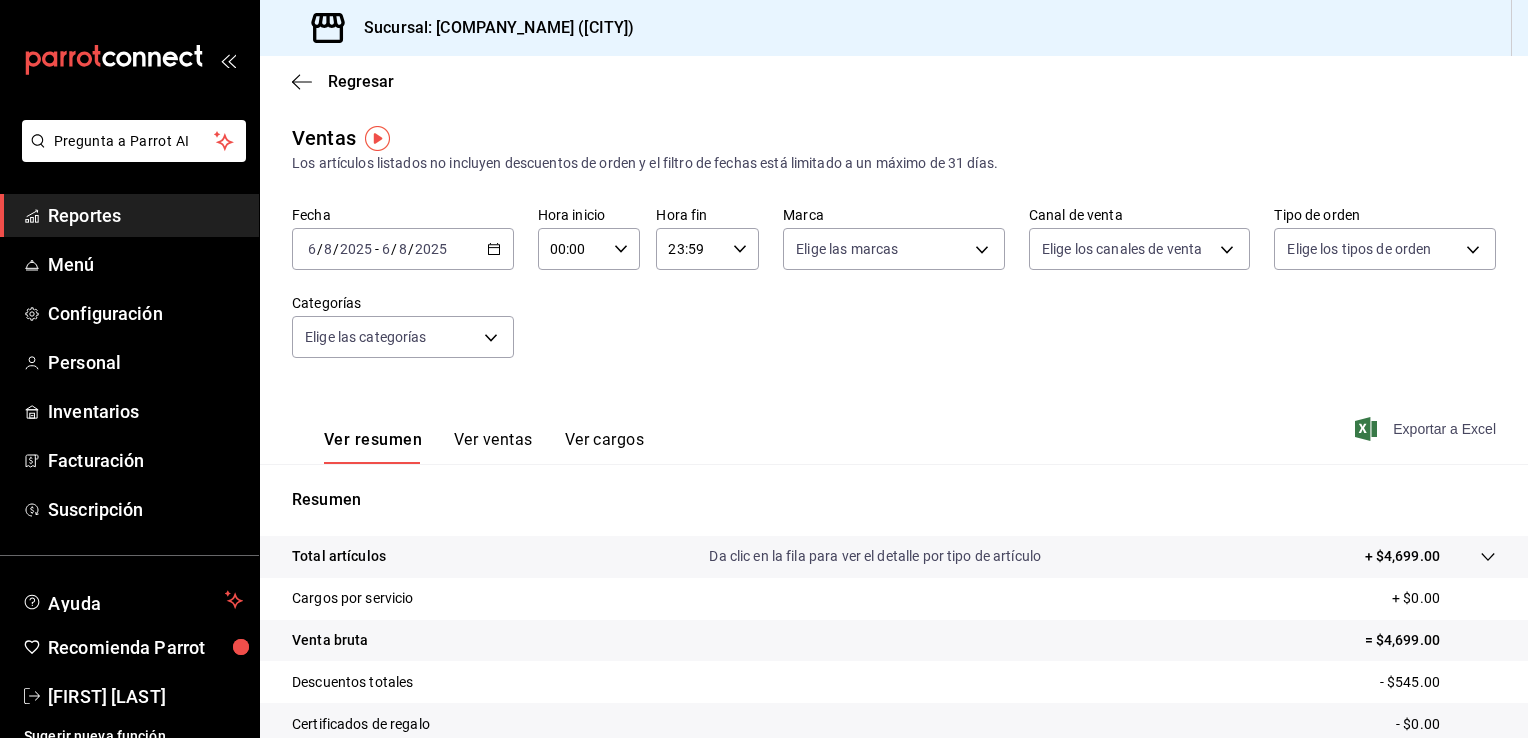 click on "Exportar a Excel" at bounding box center [1427, 429] 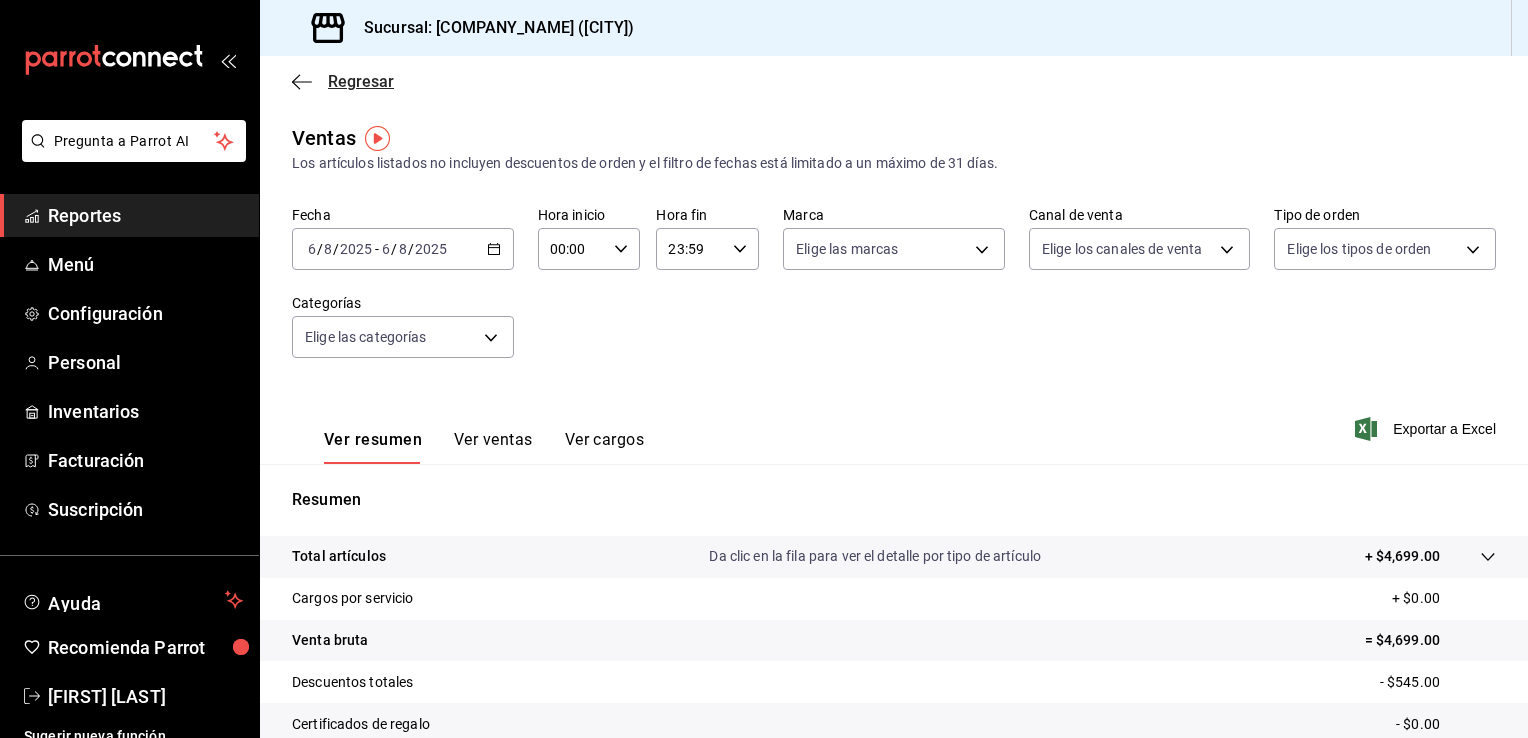 click on "Regresar" at bounding box center [361, 81] 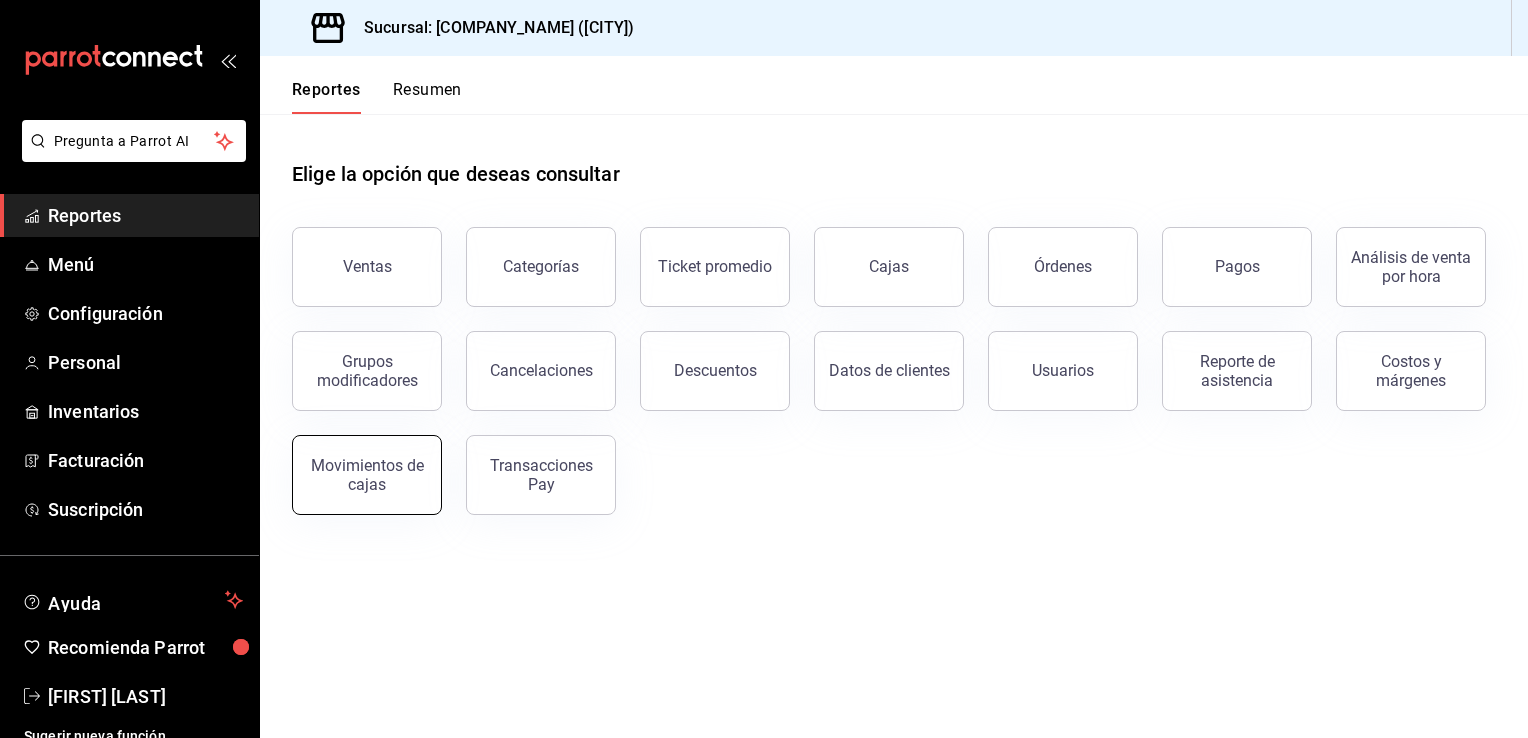click on "Movimientos de cajas" at bounding box center (367, 475) 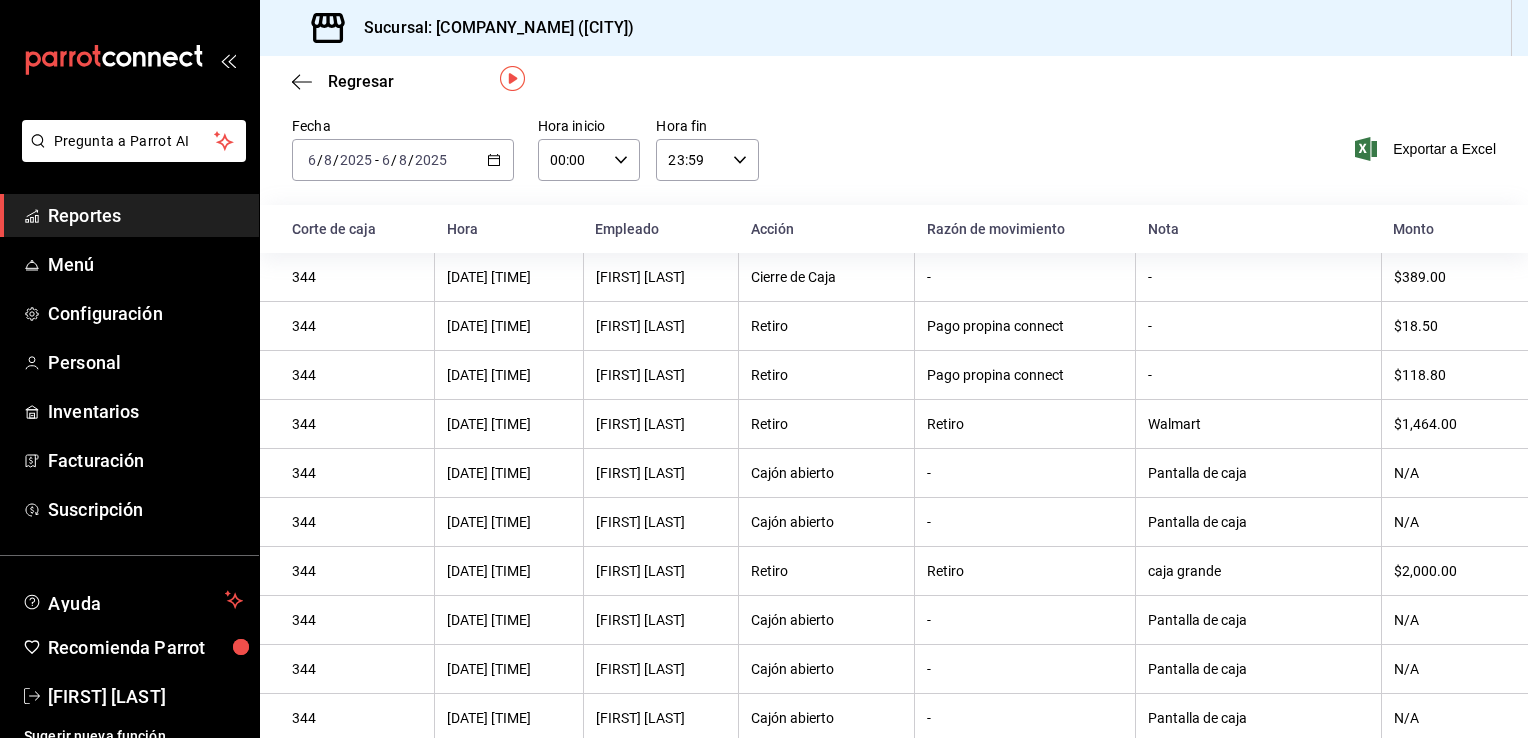 scroll, scrollTop: 0, scrollLeft: 0, axis: both 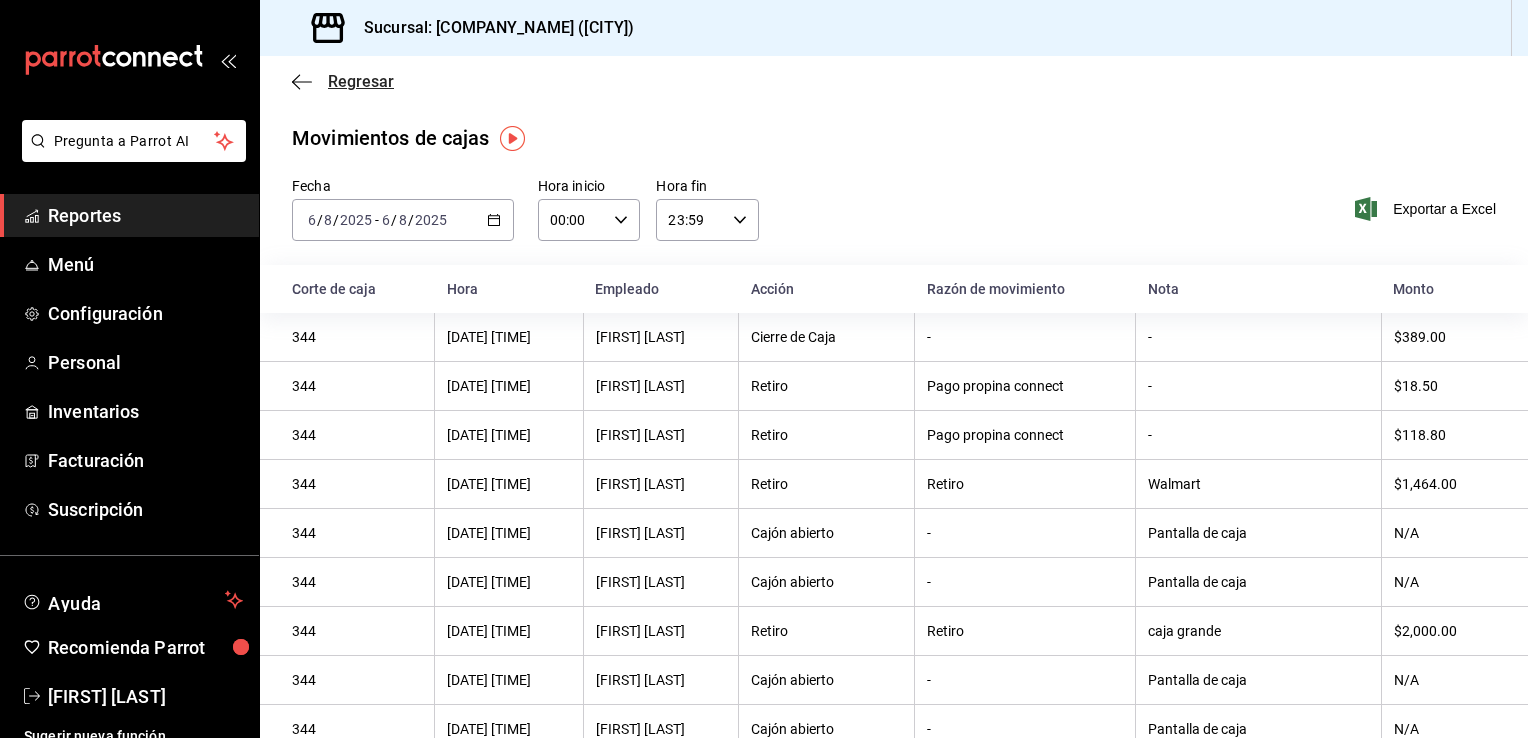 click on "Regresar" at bounding box center [361, 81] 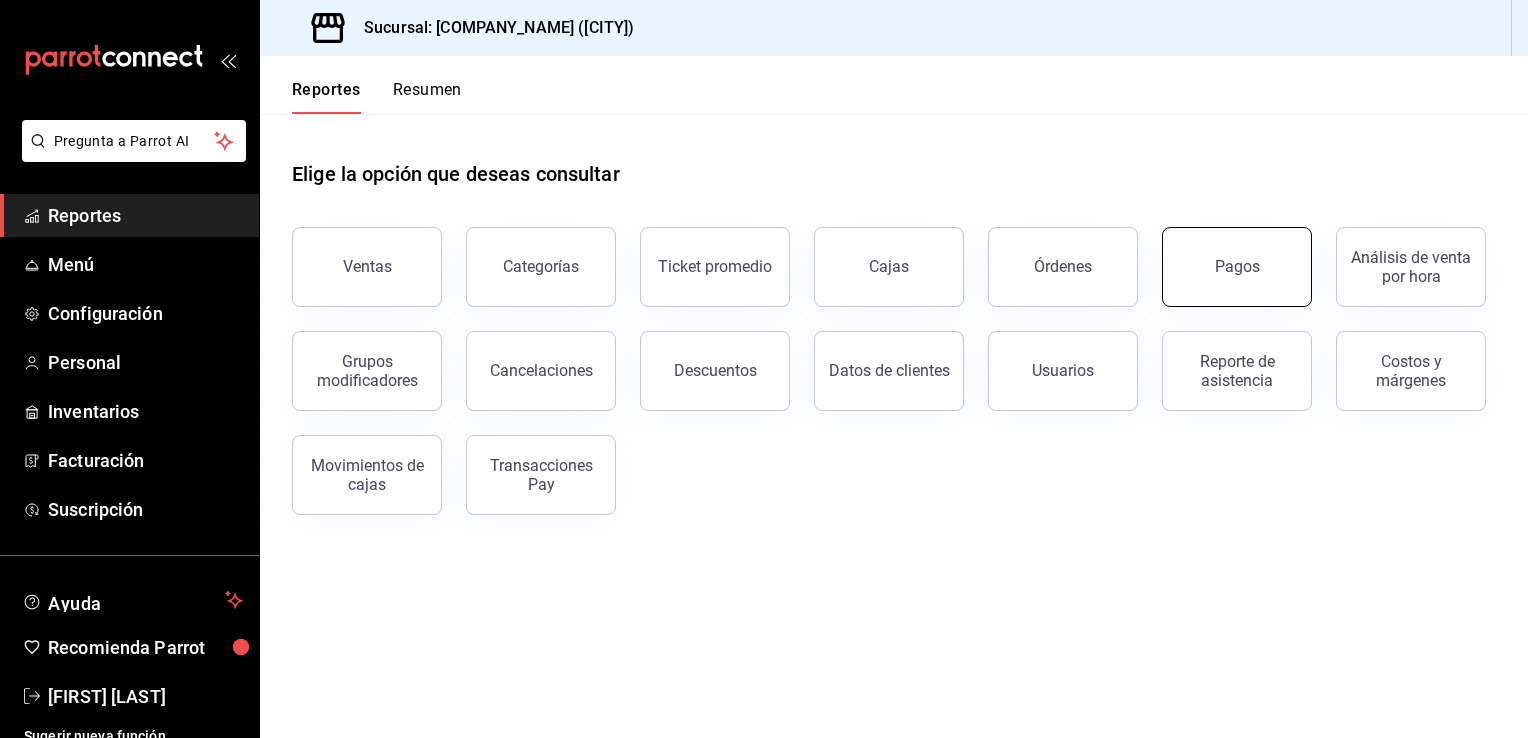 click on "Pagos" at bounding box center (1237, 267) 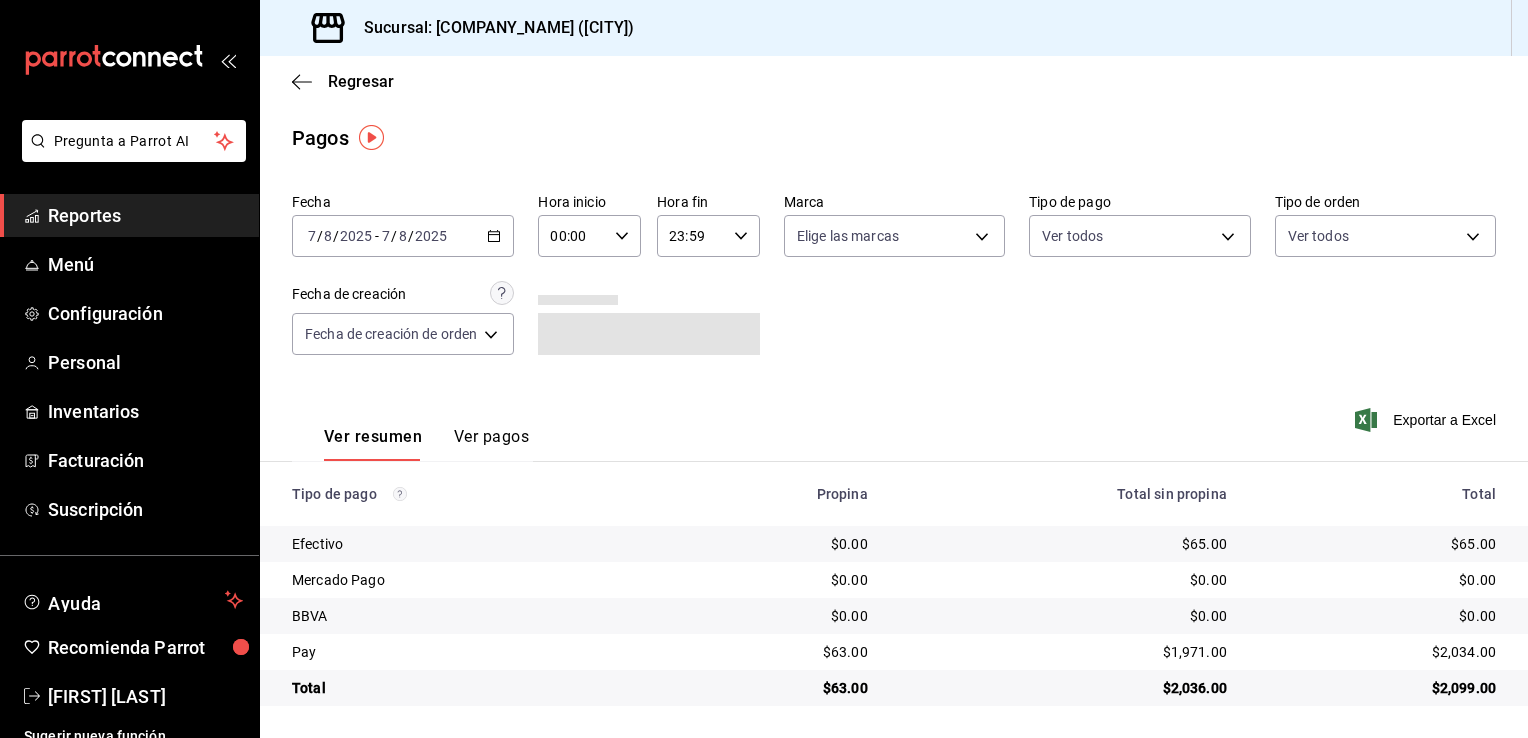 scroll, scrollTop: 0, scrollLeft: 0, axis: both 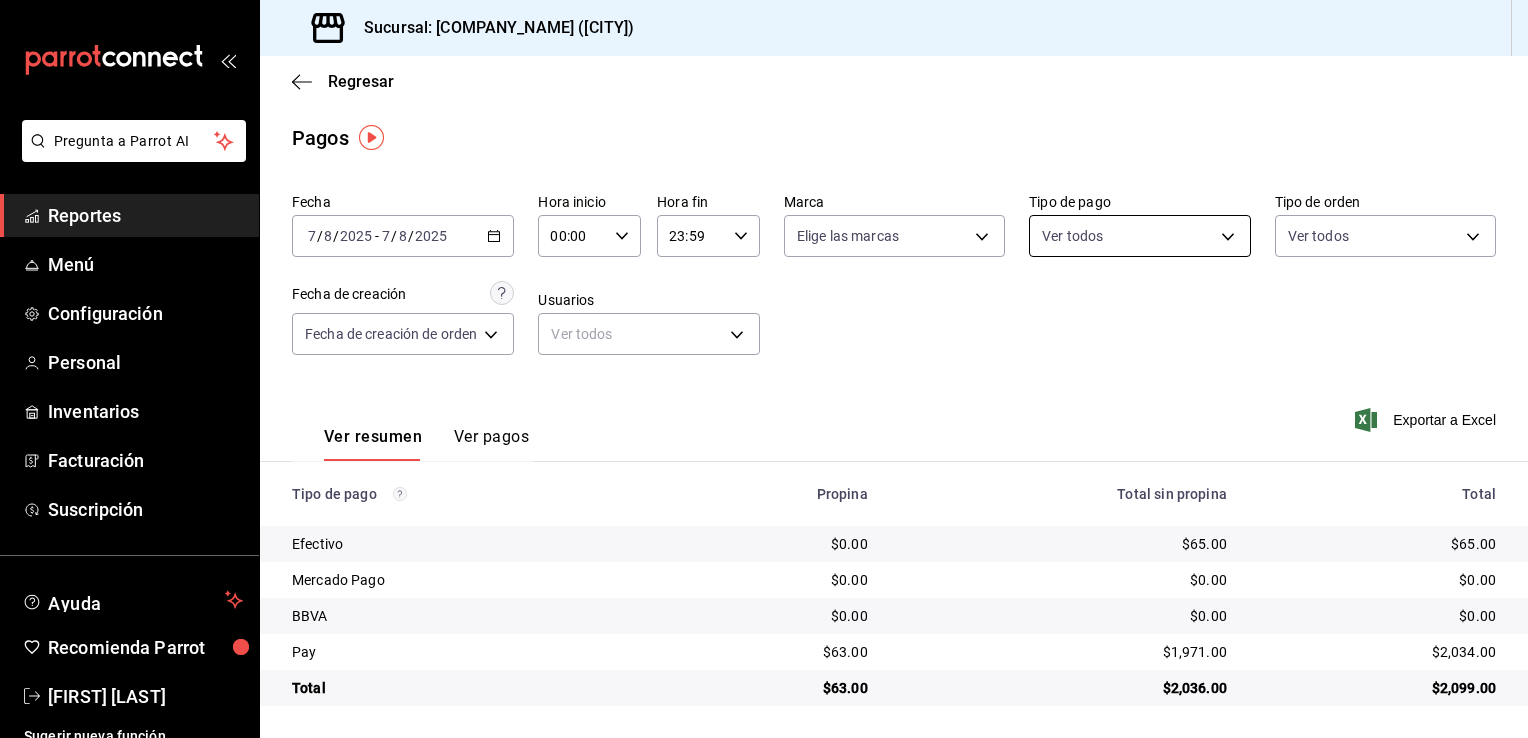 click on "Pregunta a Parrot AI Reportes   Menú   Configuración   Personal   Inventarios   Facturación   Suscripción   Ayuda Recomienda Parrot   [FIRST] [LAST]   Sugerir nueva función   GANA 1 MES GRATIS EN TU SUSCRIPCIÓN AQUÍ Ver video tutorial Ir a video Visitar centro de ayuda" at bounding box center [764, 369] 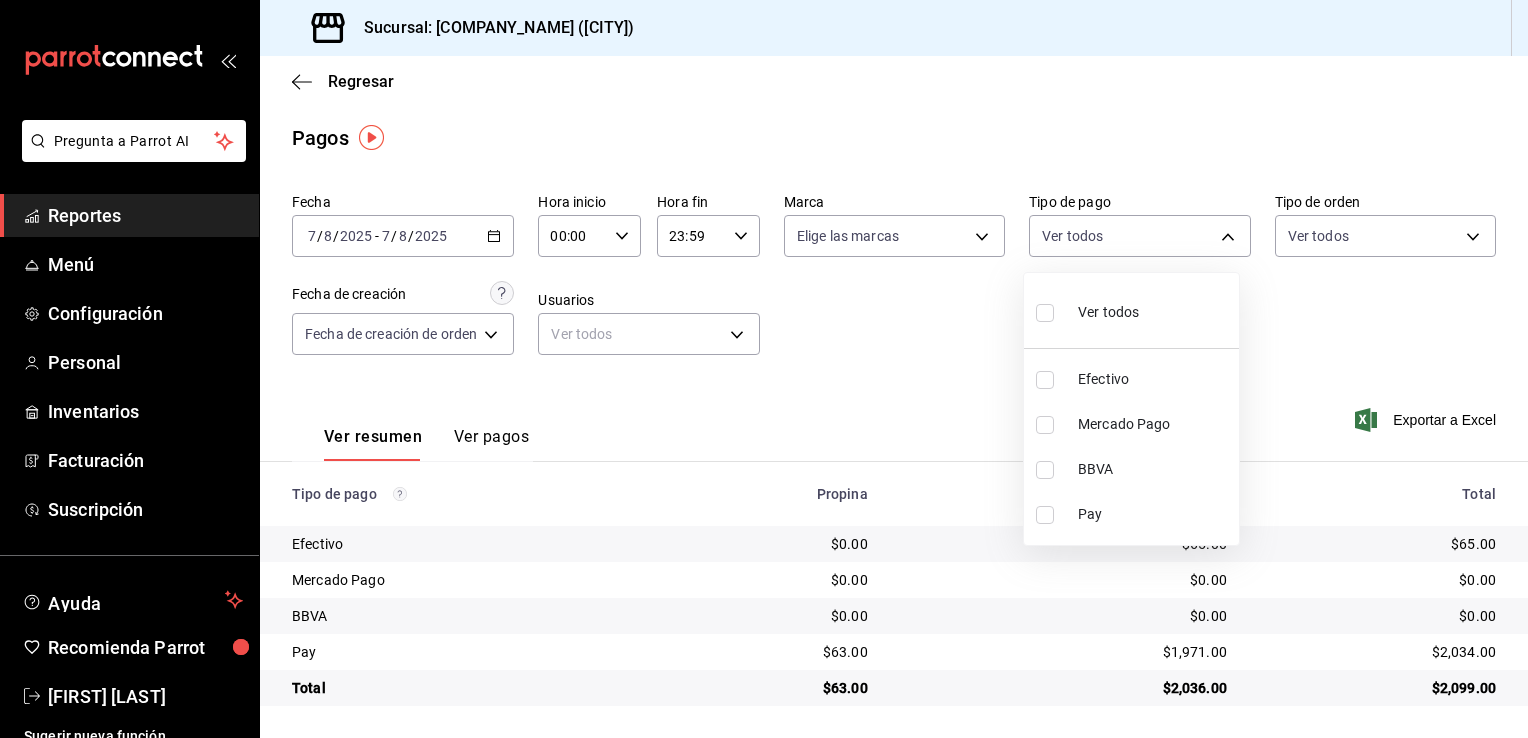 click on "Efectivo" at bounding box center (1131, 379) 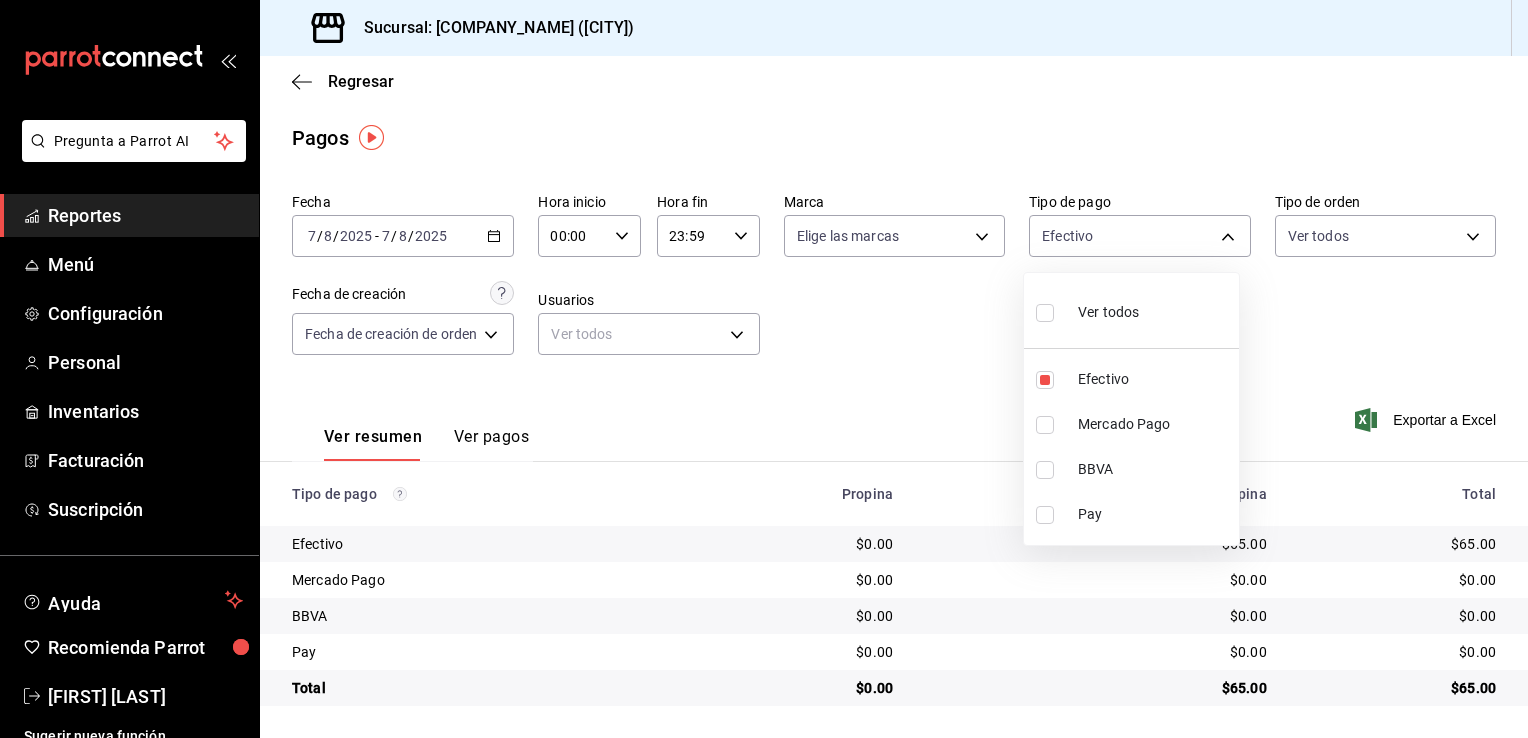 click at bounding box center [764, 369] 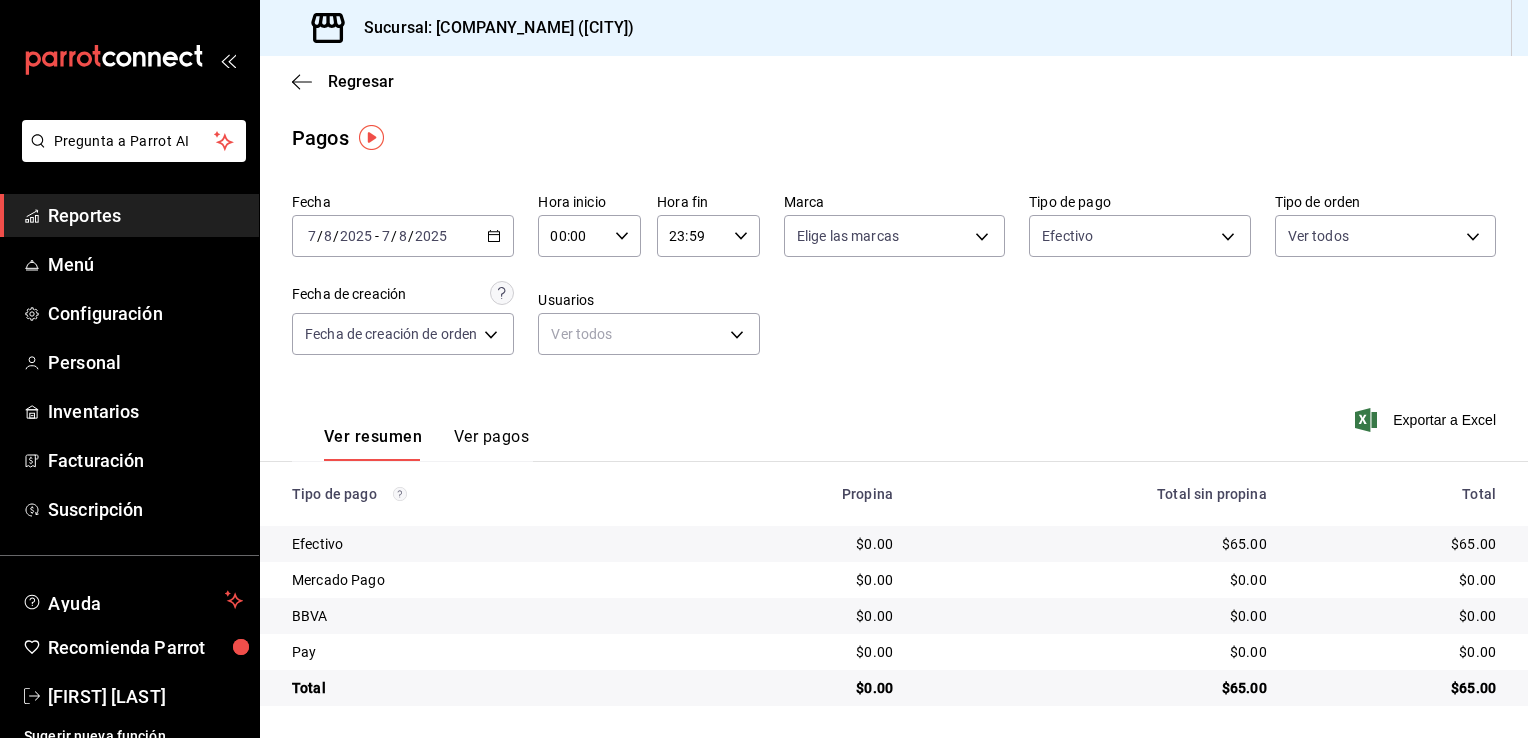 click on "2025-08-07 7 / 8 / 2025 - 2025-08-07 7 / 8 / 2025" at bounding box center (403, 236) 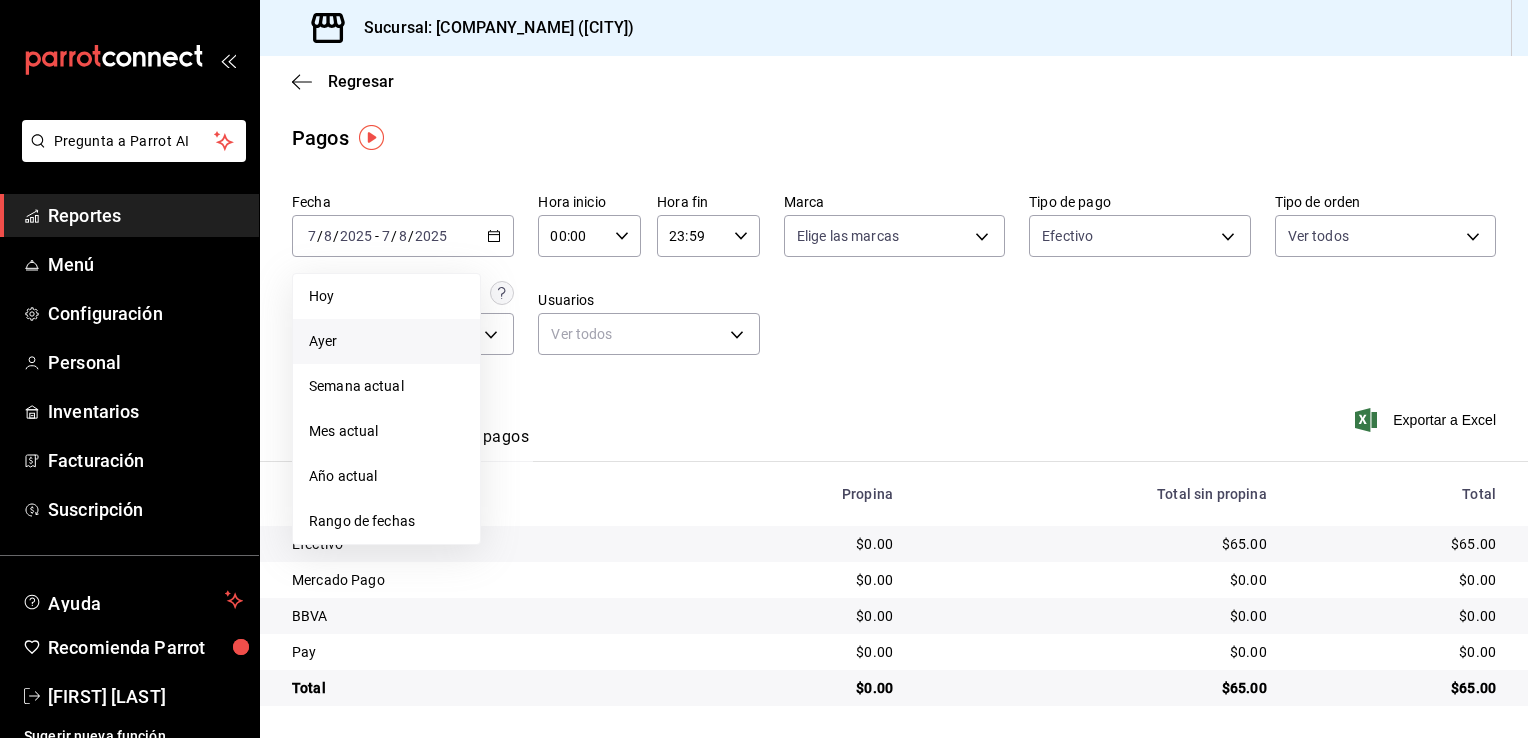 click on "Ayer" at bounding box center [386, 341] 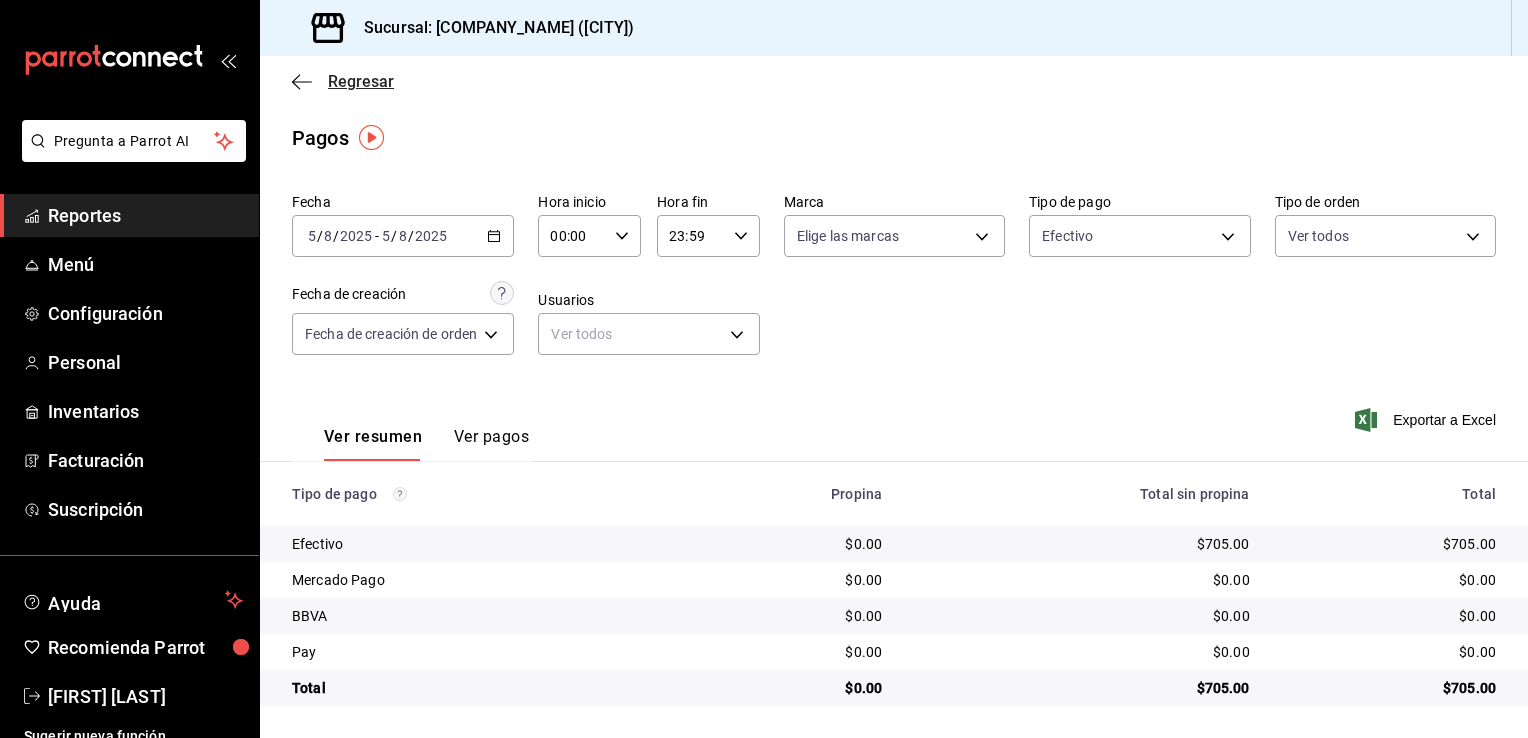 click on "Regresar" at bounding box center (361, 81) 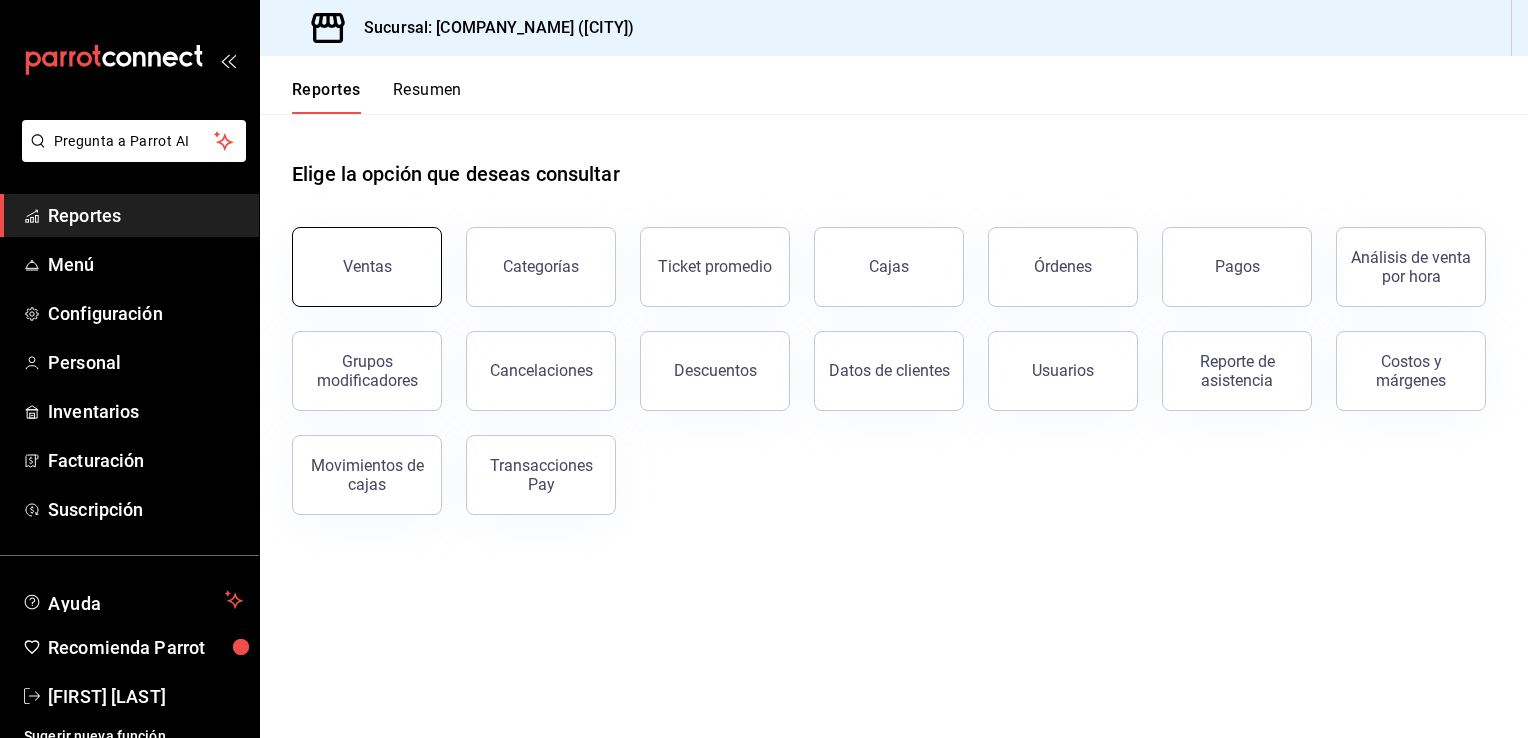 click on "Ventas" at bounding box center (367, 266) 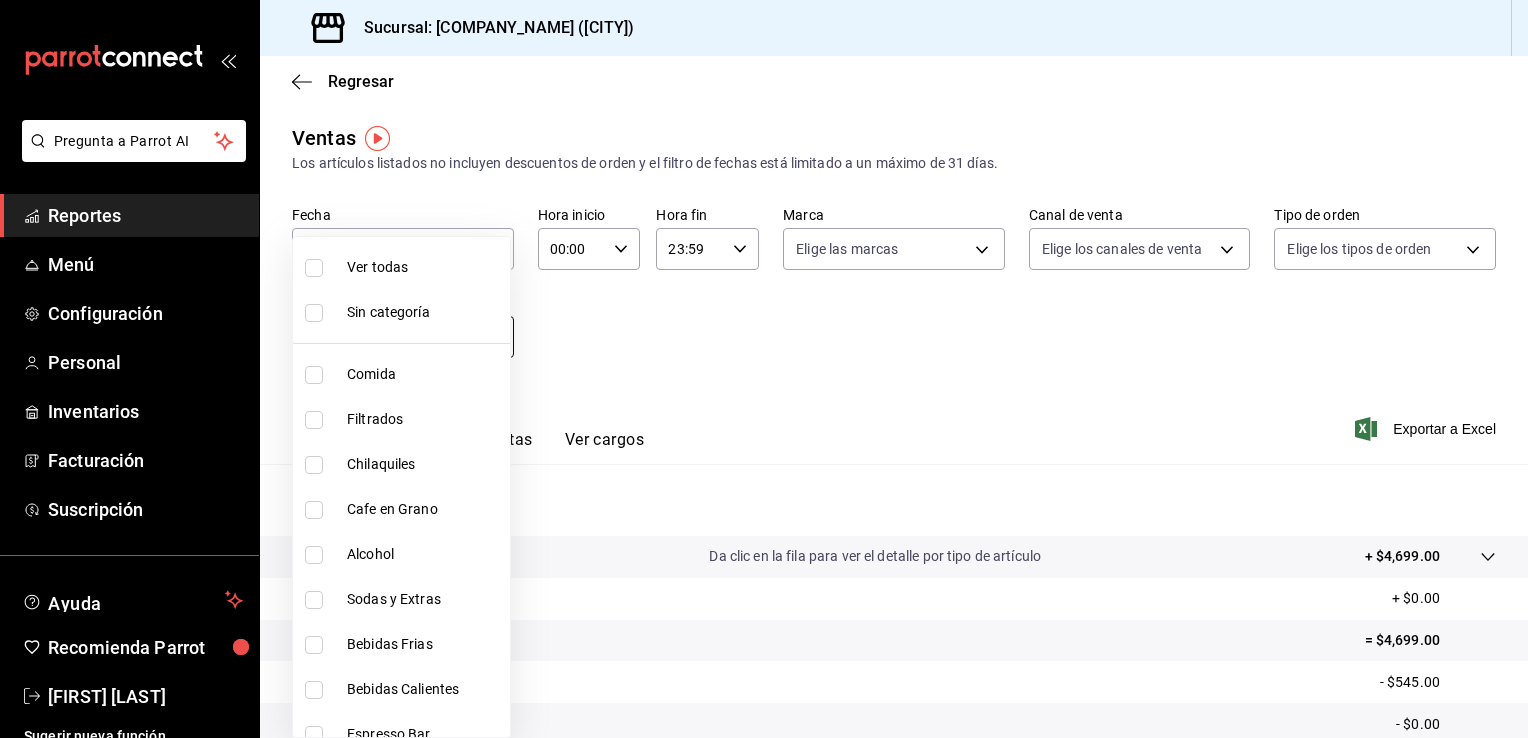 click on "Pregunta a Parrot AI Reportes   Menú   Configuración   Personal   Inventarios   Facturación   Suscripción   Ayuda Recomienda Parrot   [FIRST] [LAST]   Sugerir nueva función   Sucursal: [COMPANY_NAME] ([CITY]) Regresar Ventas Los artículos listados no incluyen descuentos de orden y el filtro de fechas está limitado a un máximo de 31 días. Fecha [DATE] [DATE] - [DATE] [DATE] Hora inicio 00:00 Hora inicio Hora fin 23:59 Hora fin Marca Elige las marcas Canal de venta Elige los canales de venta Tipo de orden Elige los tipos de orden Categorías Elige las categorías Ver resumen Ver ventas Ver cargos Exportar a Excel Resumen Total artículos Da clic en la fila para ver el detalle por tipo de artículo + [PRICE] Cargos por servicio + [PRICE] Venta bruta = [PRICE] Descuentos totales - [PRICE] Certificados de regalo - [PRICE] Venta total = [PRICE] Impuestos - [PRICE] Venta neta = [PRICE] Pregunta a Parrot AI Reportes   Menú   Configuración   Personal   Inventarios" at bounding box center (764, 369) 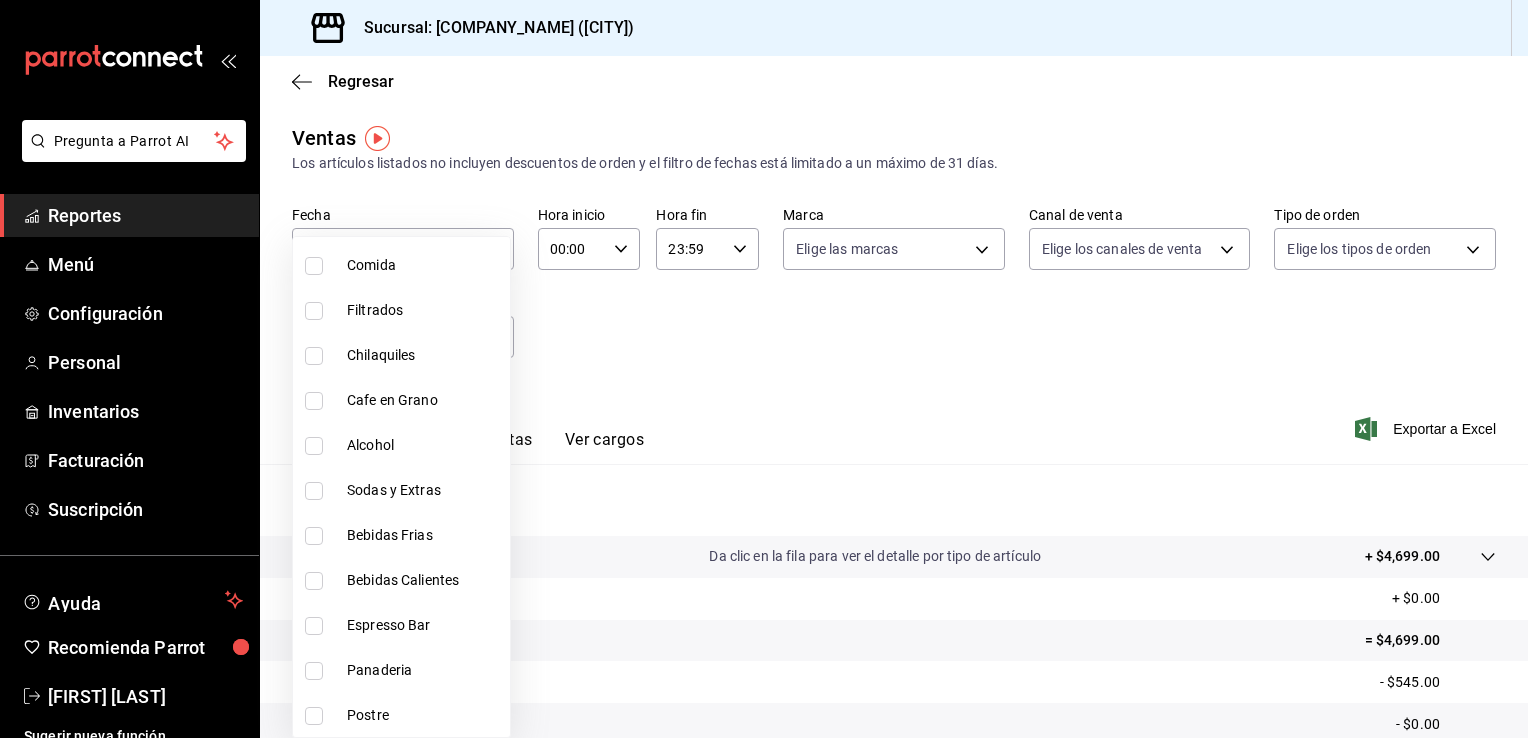 scroll, scrollTop: 0, scrollLeft: 0, axis: both 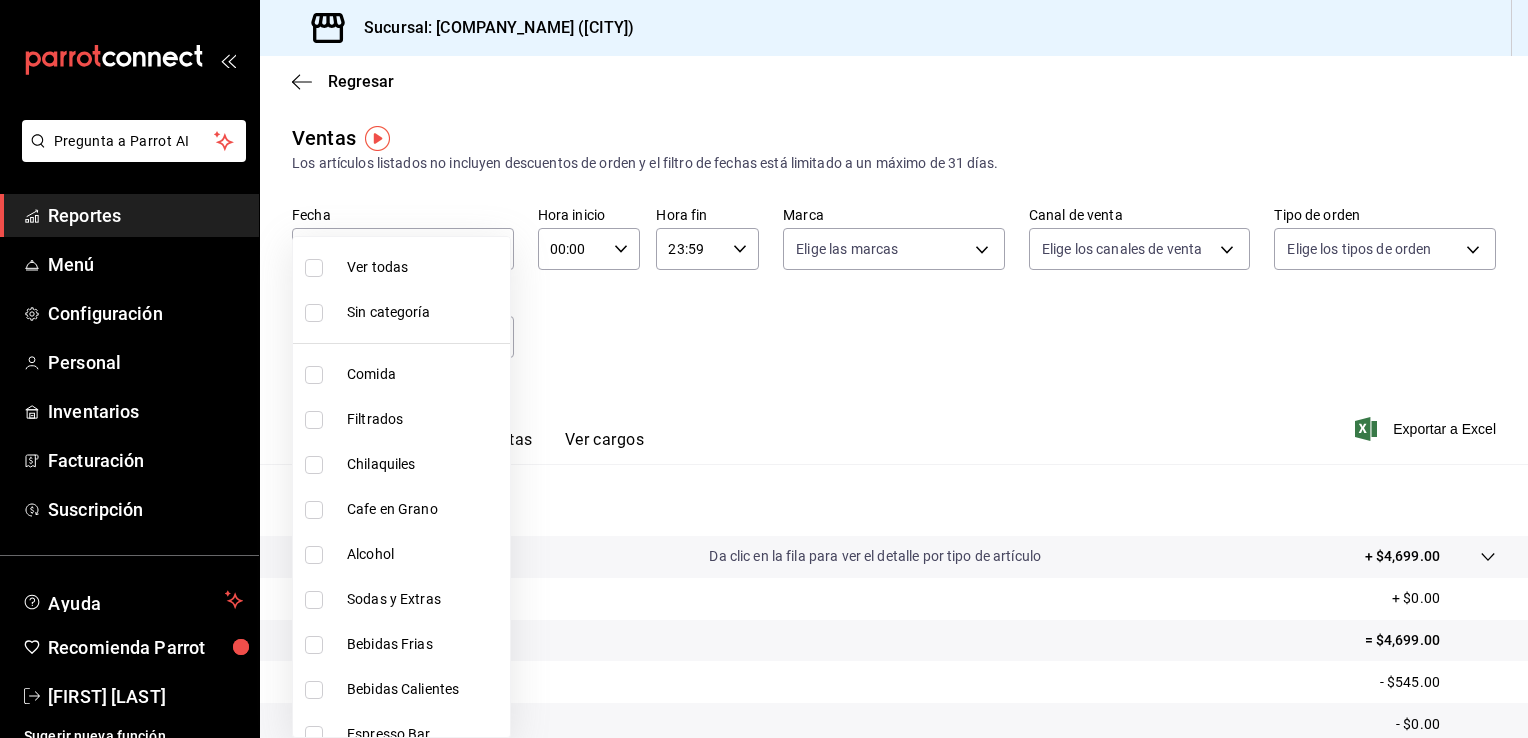 click at bounding box center [764, 369] 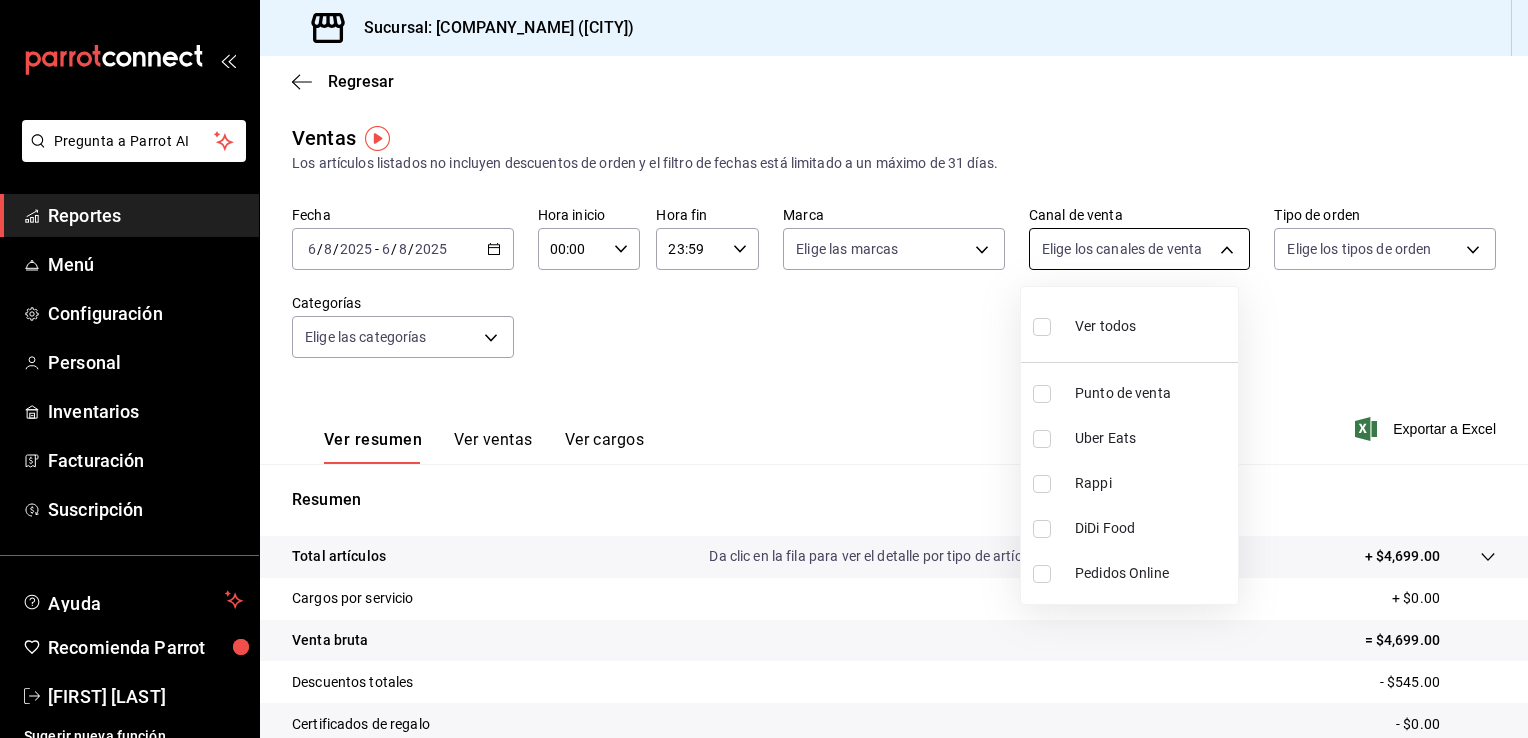 click on "Pregunta a Parrot AI Reportes   Menú   Configuración   Personal   Inventarios   Facturación   Suscripción   Ayuda Recomienda Parrot   [FIRST] [LAST]   Sugerir nueva función   Sucursal: [COMPANY_NAME] ([CITY]) Regresar Ventas Los artículos listados no incluyen descuentos de orden y el filtro de fechas está limitado a un máximo de 31 días. Fecha [DATE] [DATE] - [DATE] [DATE] Hora inicio 00:00 Hora inicio Hora fin 23:59 Hora fin Marca Elige las marcas Canal de venta Elige los canales de venta Tipo de orden Elige los tipos de orden Categorías Elige las categorías Ver resumen Ver ventas Ver cargos Exportar a Excel Resumen Total artículos Da clic en la fila para ver el detalle por tipo de artículo + [PRICE] Cargos por servicio + [PRICE] Venta bruta = [PRICE] Descuentos totales - [PRICE] Certificados de regalo - [PRICE] Venta total = [PRICE] Impuestos - [PRICE] Venta neta = [PRICE] Pregunta a Parrot AI Reportes   Menú   Configuración   Personal   Inventarios" at bounding box center (764, 369) 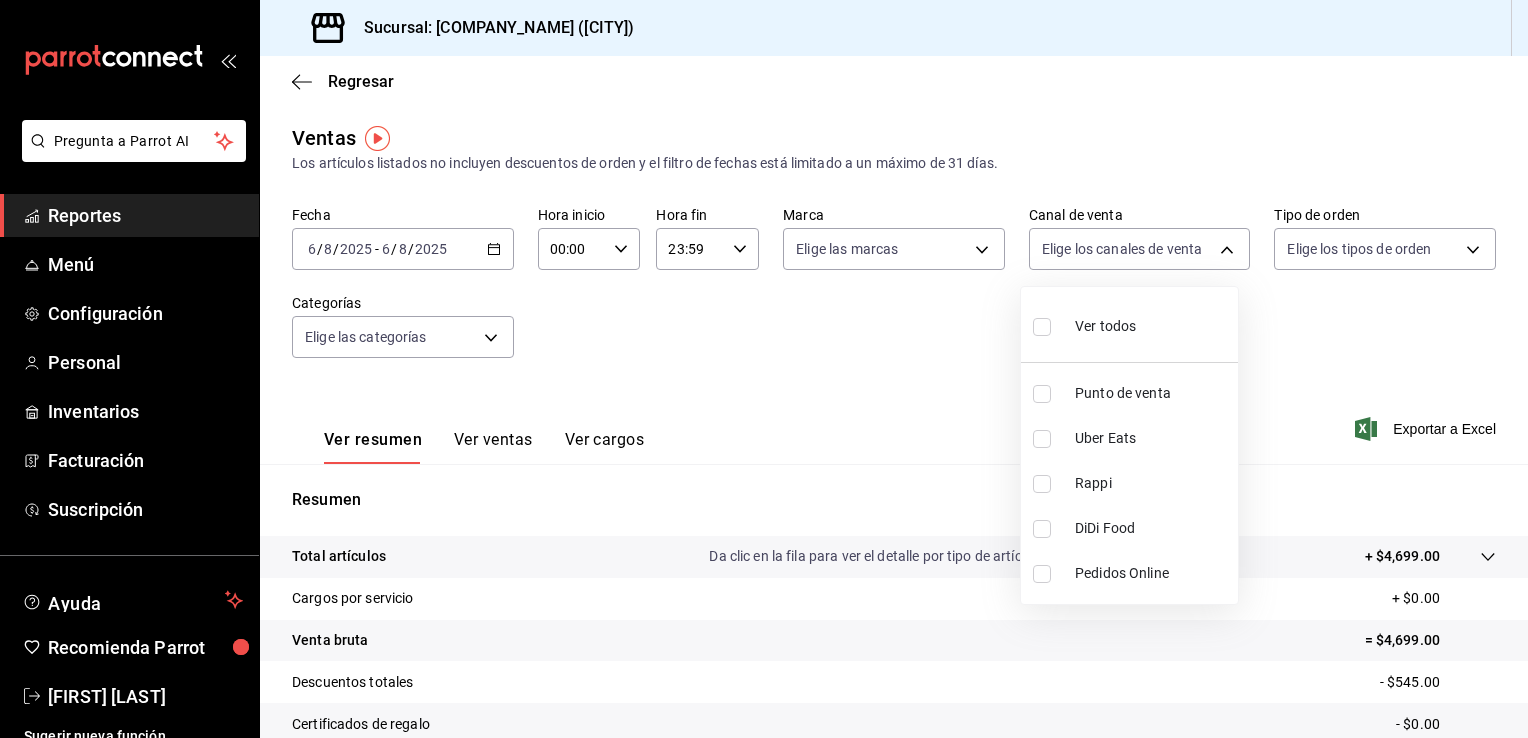 click at bounding box center [764, 369] 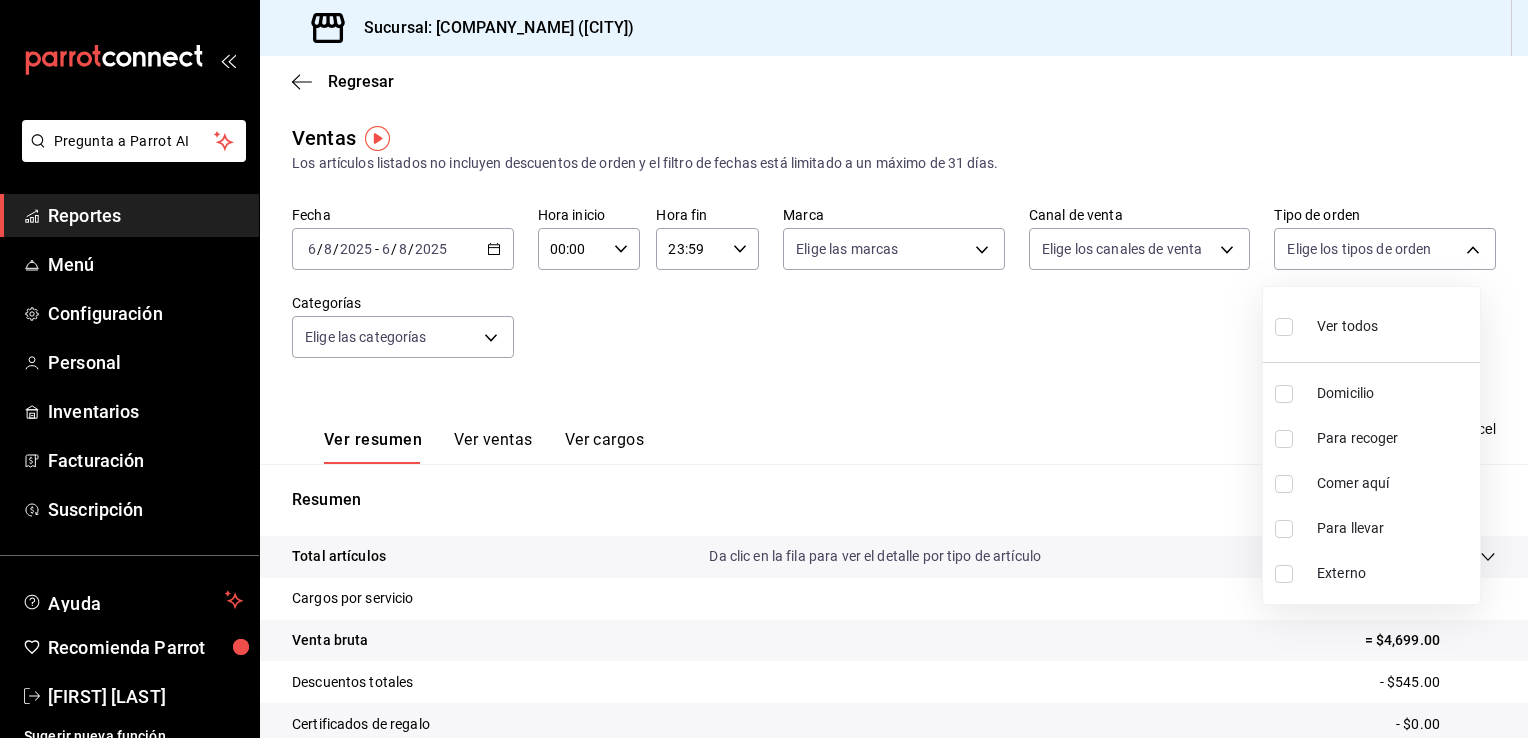 click on "Pregunta a Parrot AI Reportes   Menú   Configuración   Personal   Inventarios   Facturación   Suscripción   Ayuda Recomienda Parrot   [FIRST] [LAST]   Sugerir nueva función   Sucursal: [COMPANY_NAME] ([CITY]) Regresar Ventas Los artículos listados no incluyen descuentos de orden y el filtro de fechas está limitado a un máximo de 31 días. Fecha [DATE] [DATE] - [DATE] [DATE] Hora inicio 00:00 Hora inicio Hora fin 23:59 Hora fin Marca Elige las marcas Canal de venta Elige los canales de venta Tipo de orden Elige los tipos de orden Categorías Elige las categorías Ver resumen Ver ventas Ver cargos Exportar a Excel Resumen Total artículos Da clic en la fila para ver el detalle por tipo de artículo + [PRICE] Cargos por servicio + [PRICE] Venta bruta = [PRICE] Descuentos totales - [PRICE] Certificados de regalo - [PRICE] Venta total = [PRICE] Impuestos - [PRICE] Venta neta = [PRICE] Pregunta a Parrot AI Reportes   Menú   Configuración   Personal   Inventarios" at bounding box center (764, 369) 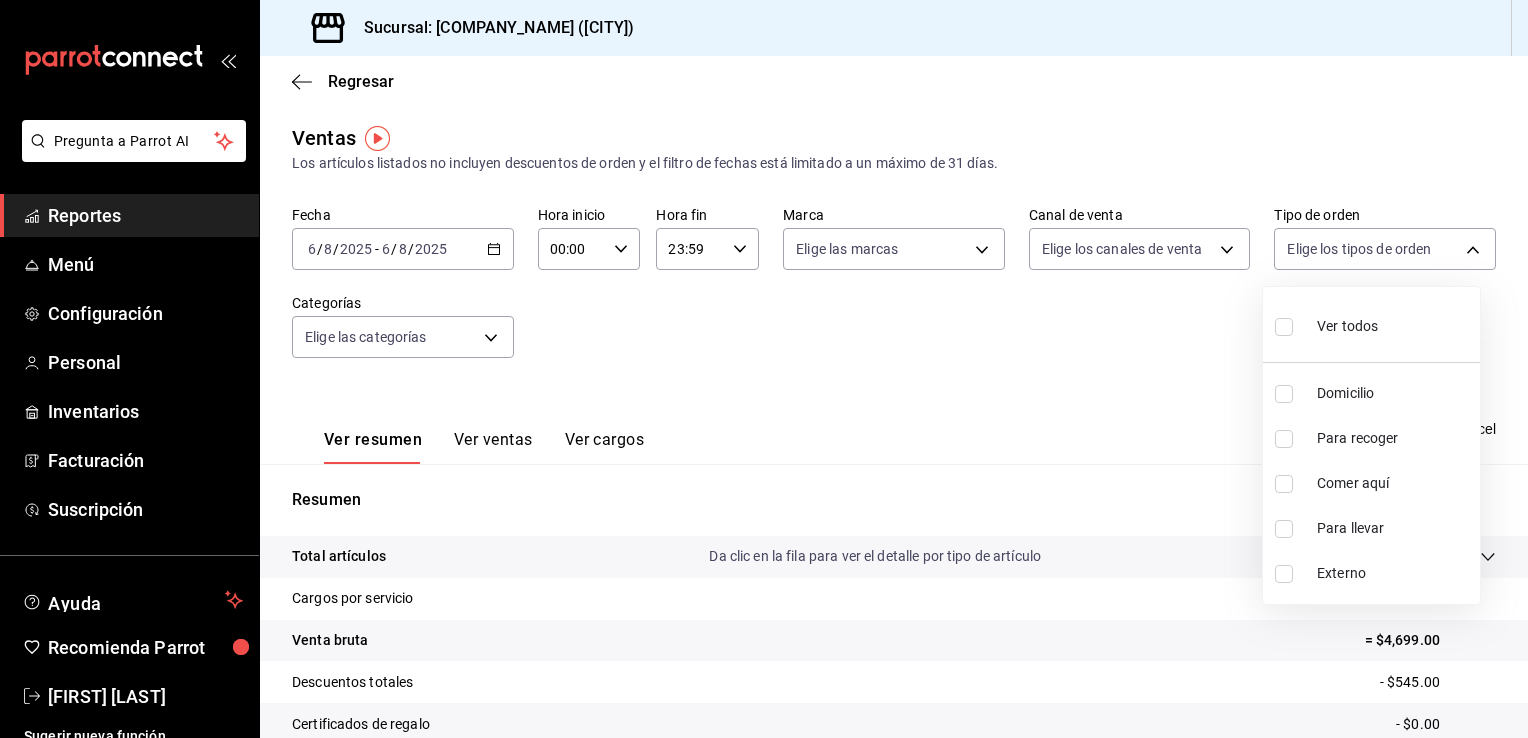 click at bounding box center [1284, 529] 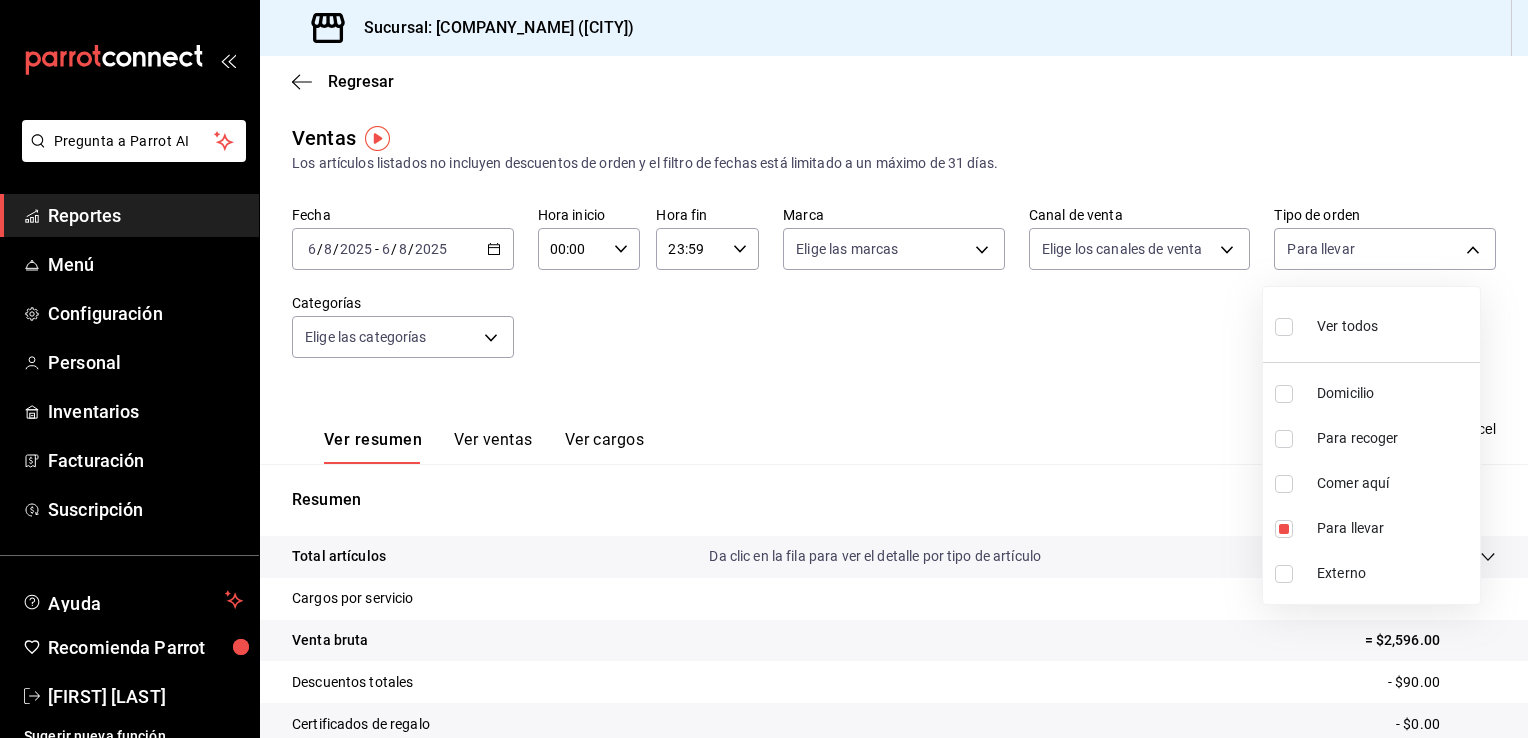 click at bounding box center [764, 369] 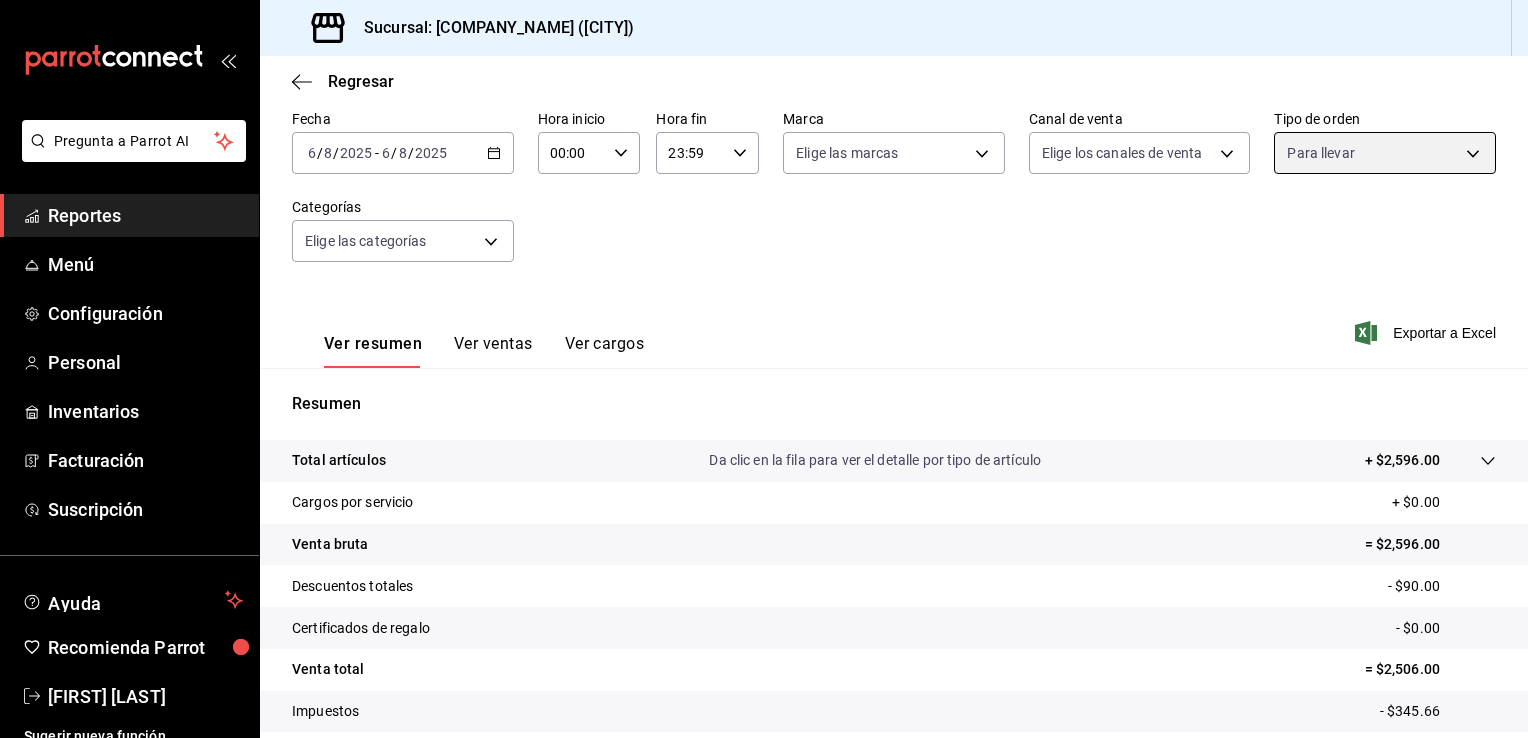scroll, scrollTop: 56, scrollLeft: 0, axis: vertical 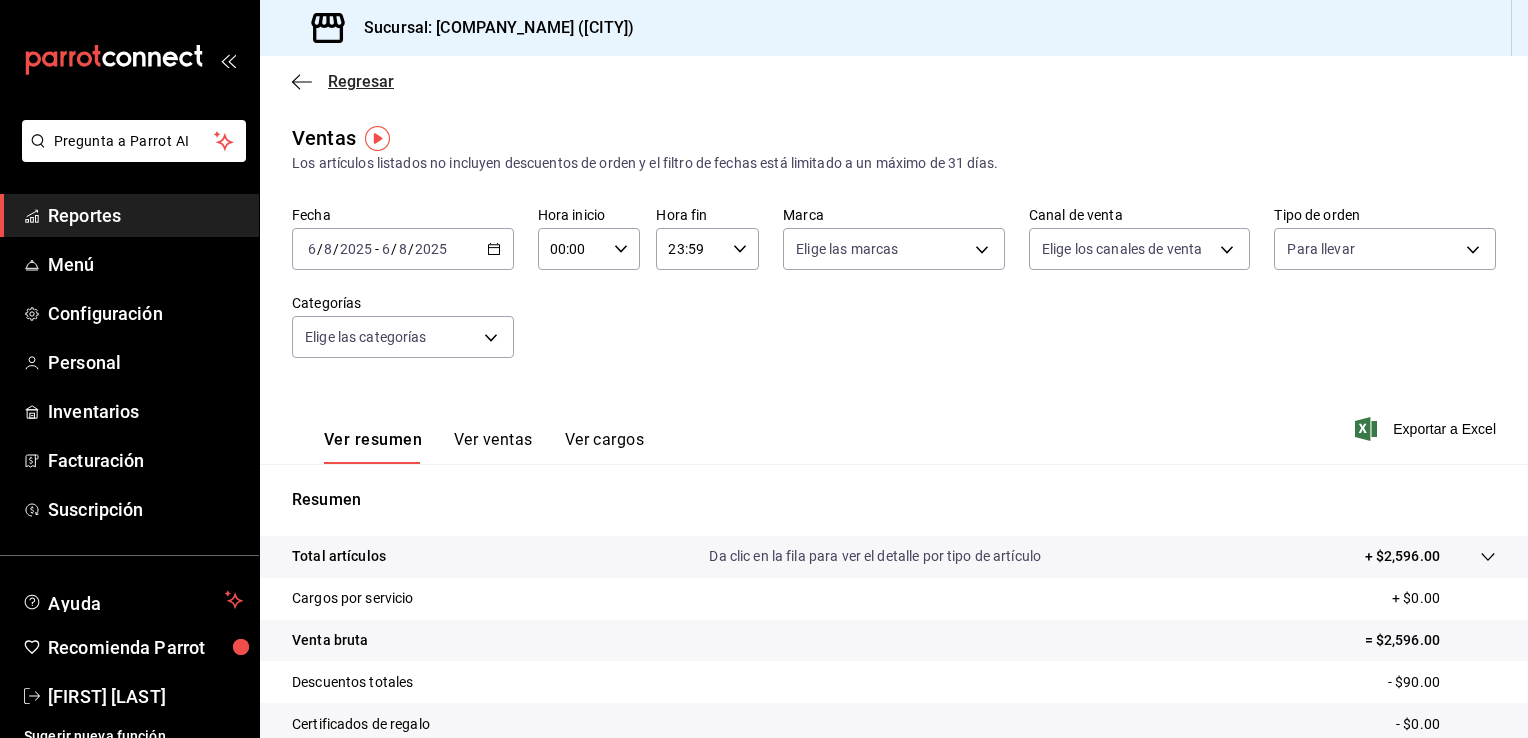 click on "Regresar" at bounding box center [361, 81] 